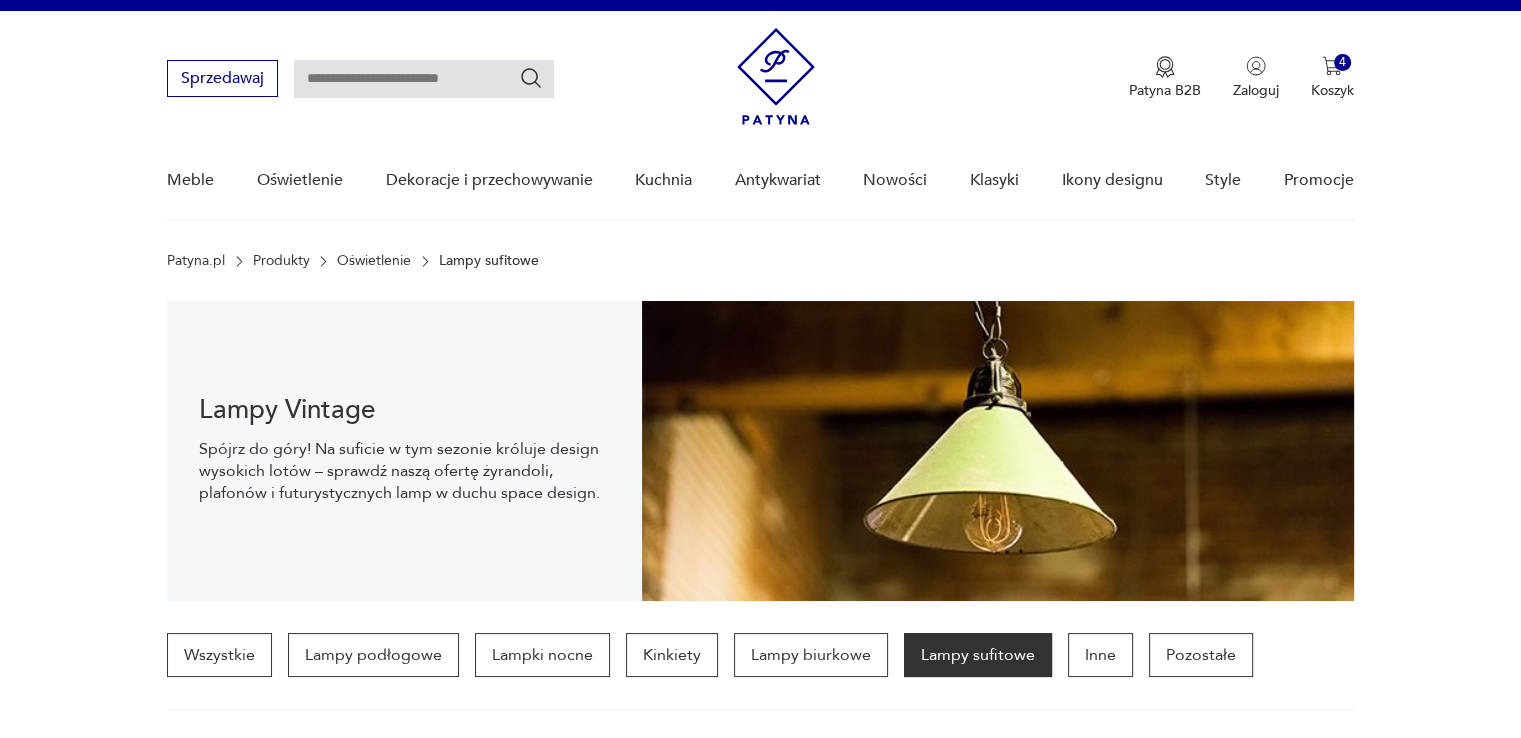 scroll, scrollTop: 29, scrollLeft: 0, axis: vertical 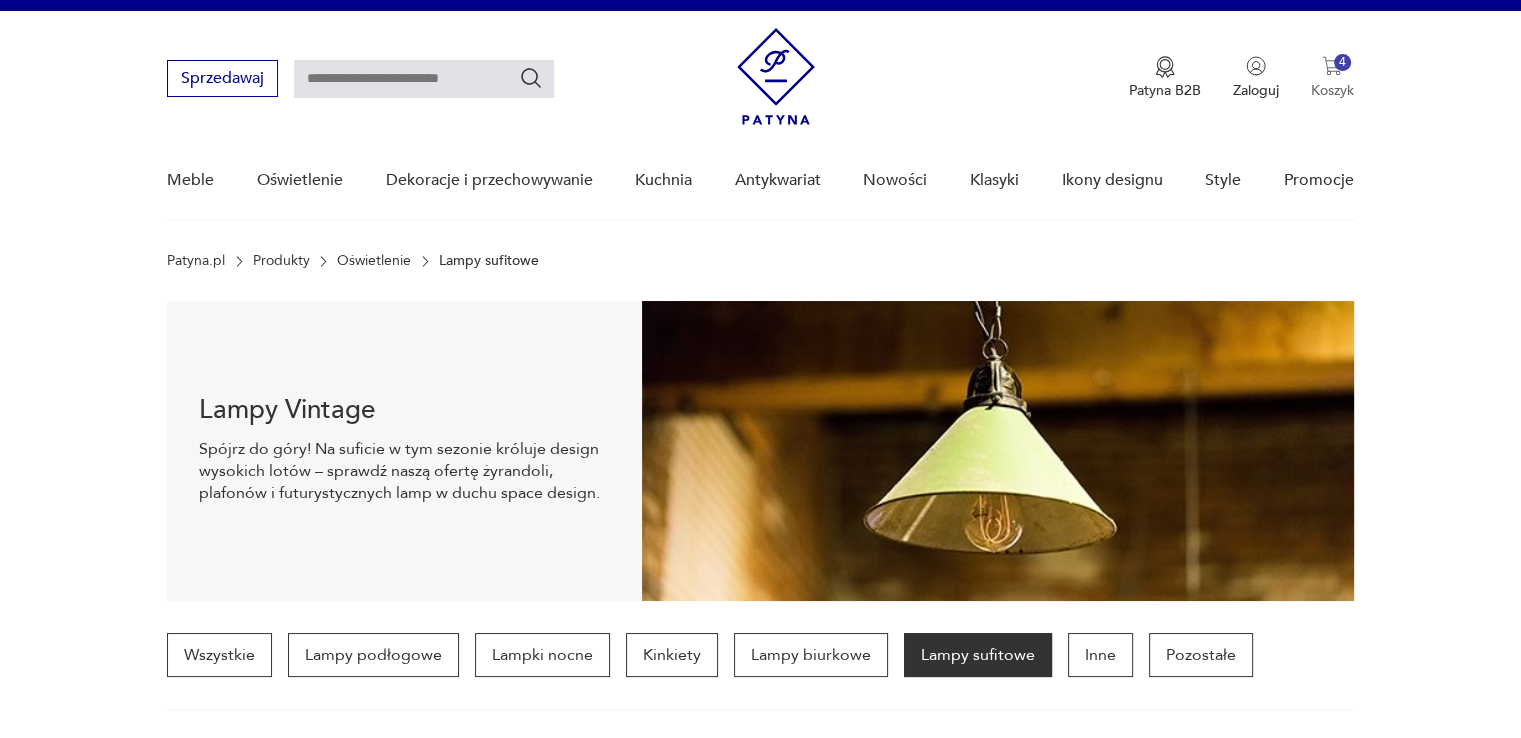 click at bounding box center (1332, 66) 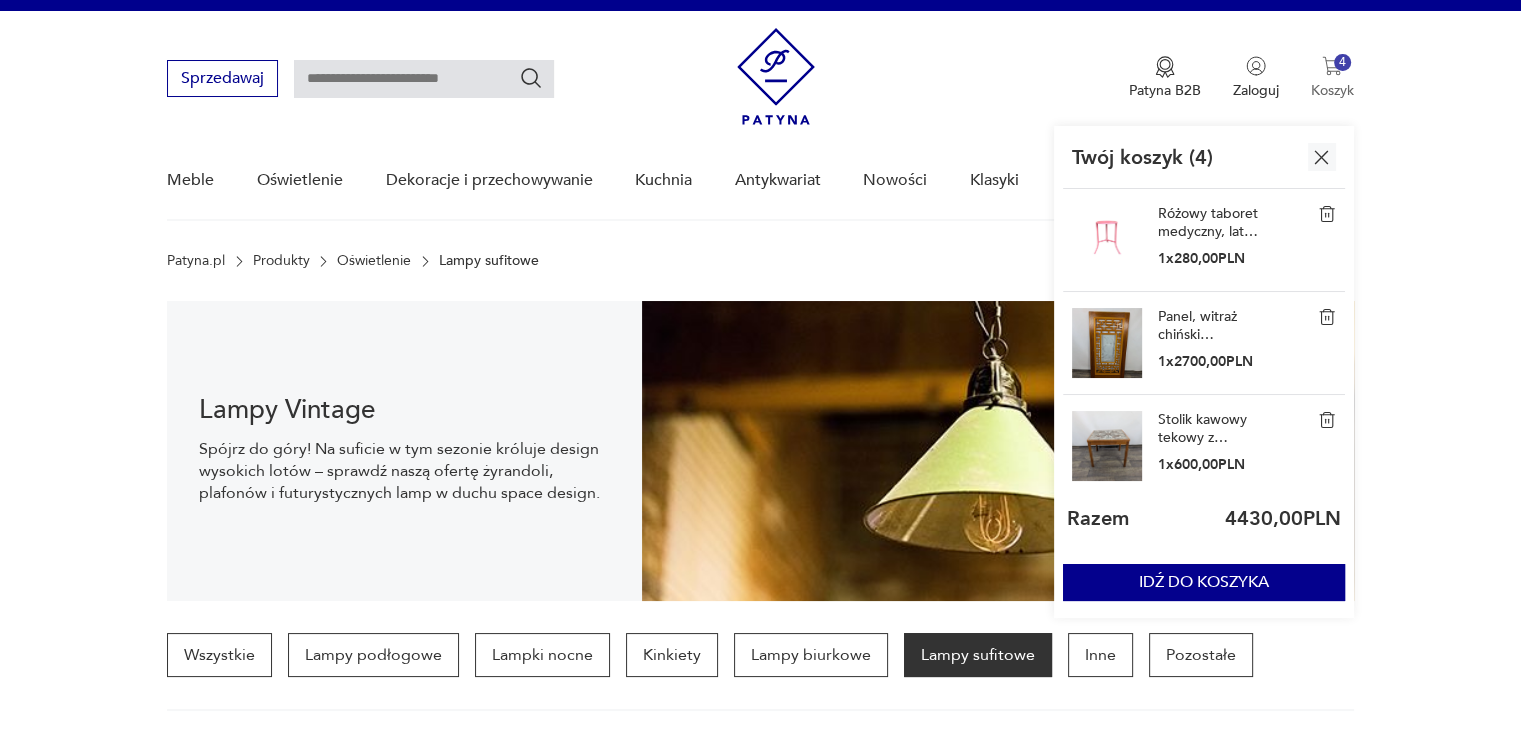 scroll, scrollTop: 0, scrollLeft: 0, axis: both 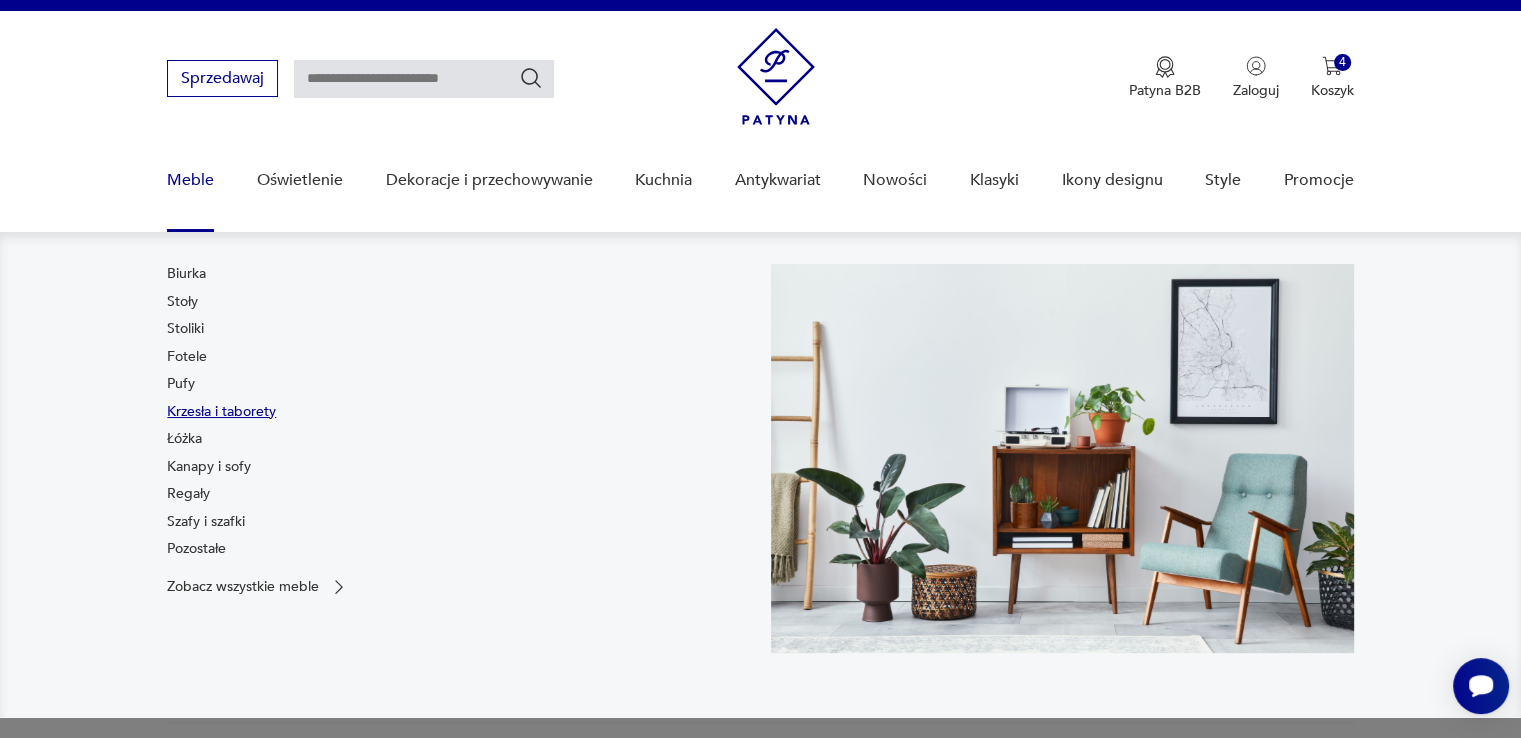 click on "Krzesła i taborety" at bounding box center [221, 412] 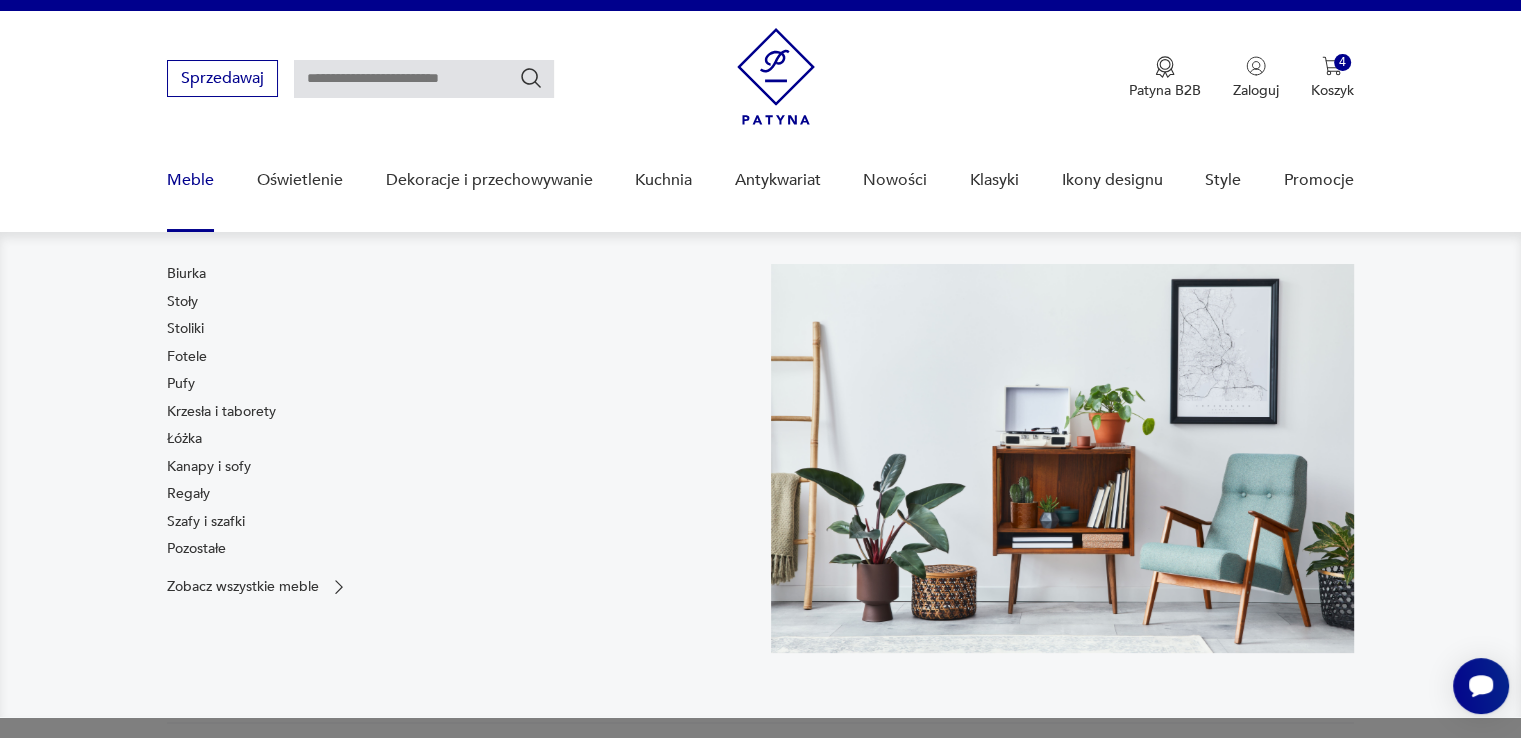click on "Lampy Vintage Spójrz do góry! Na suficie w tym sezonie króluje design wysokich lotów – sprawdź naszą ofertę żyrandoli, plafonów i futurystycznych lamp w duchu space design." at bounding box center (404, 464) 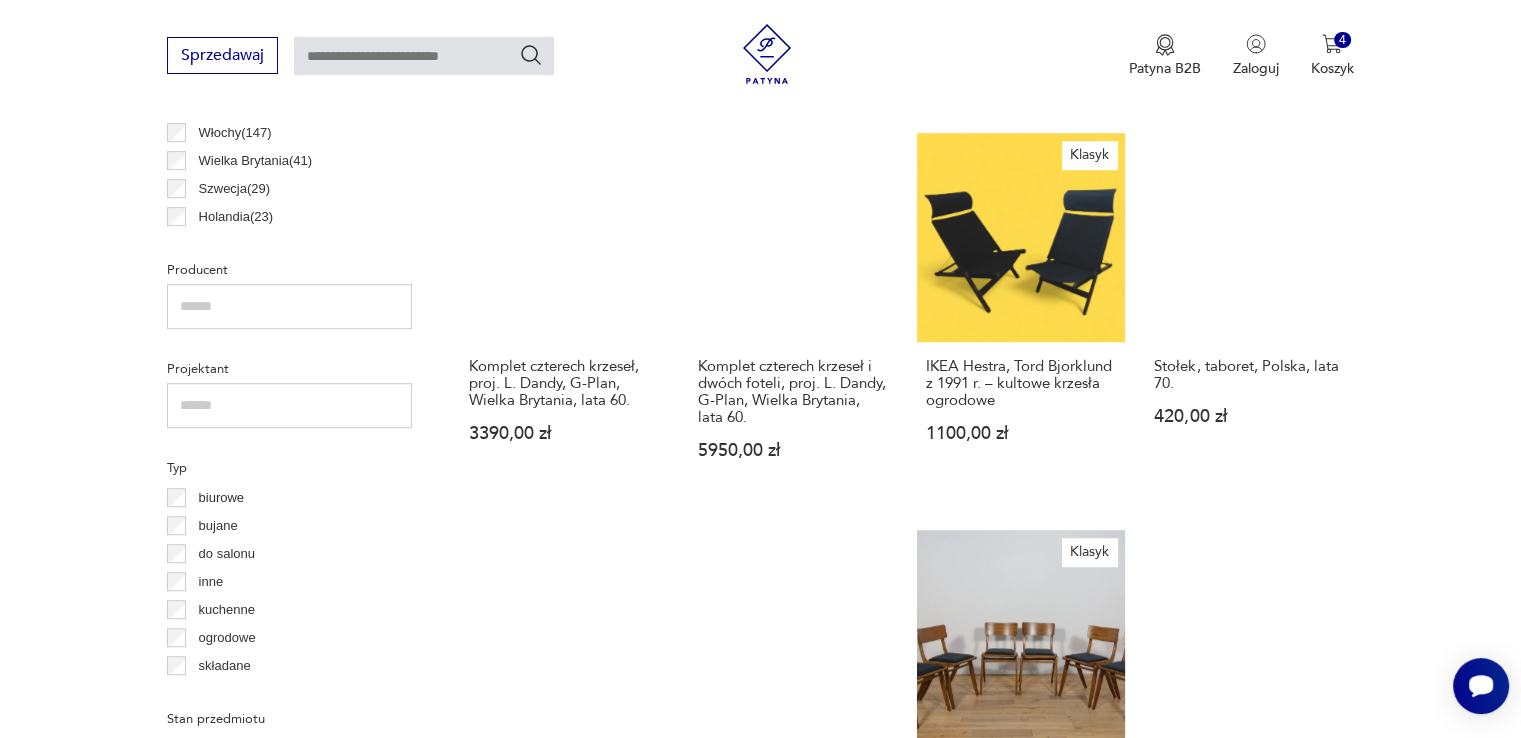 scroll, scrollTop: 1471, scrollLeft: 0, axis: vertical 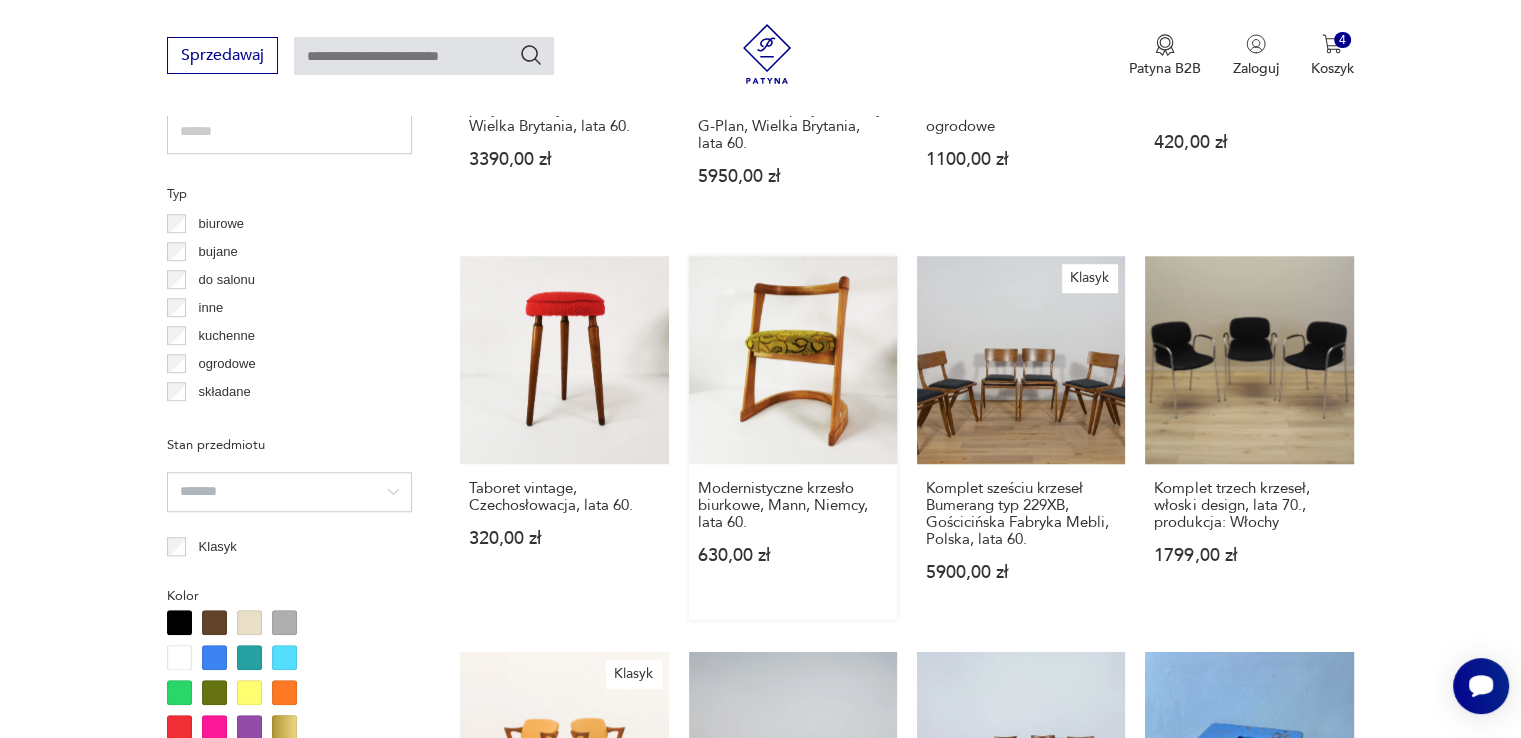 click on "Modernistyczne krzesło biurkowe, Mann, Niemcy, lata 60. 630,00 zł" at bounding box center (793, 438) 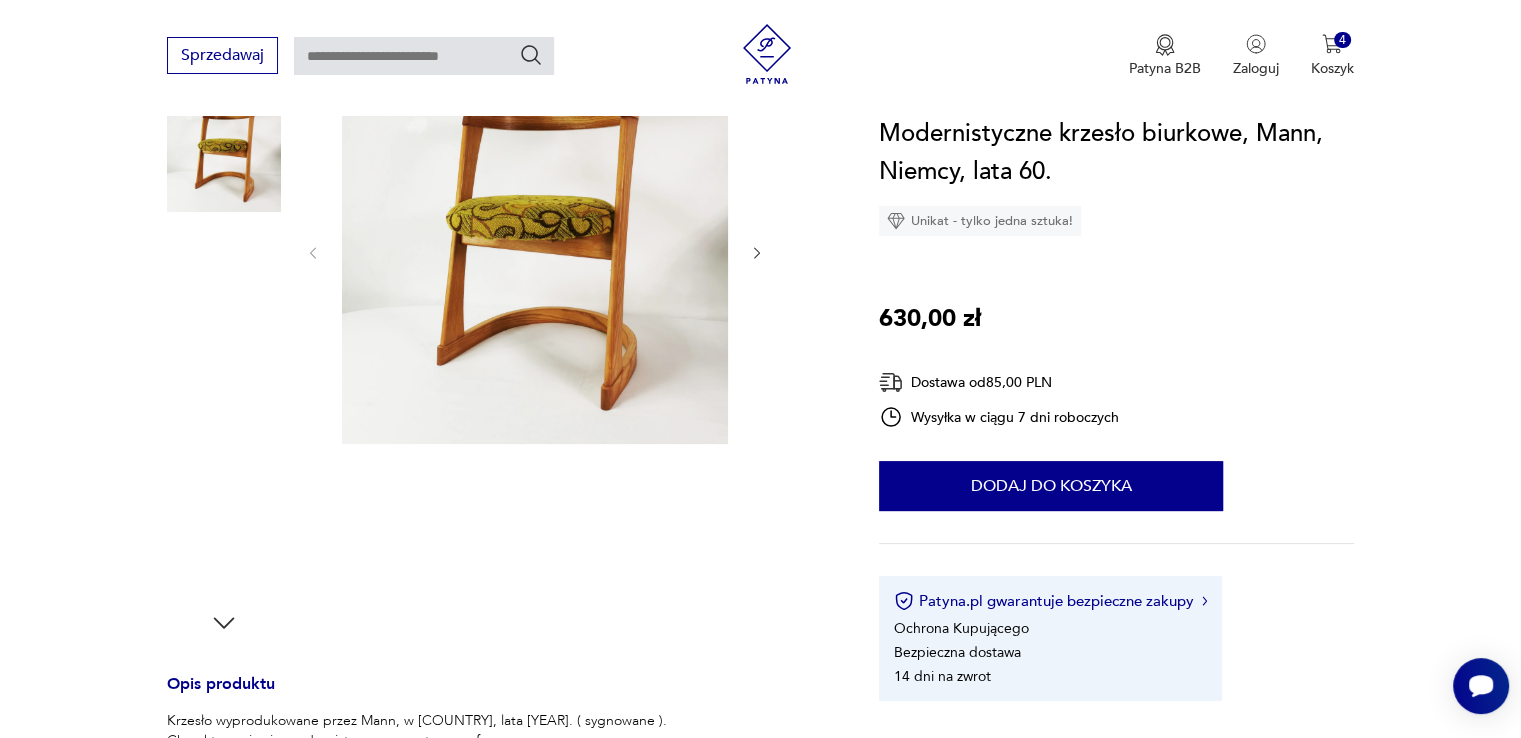 scroll, scrollTop: 300, scrollLeft: 0, axis: vertical 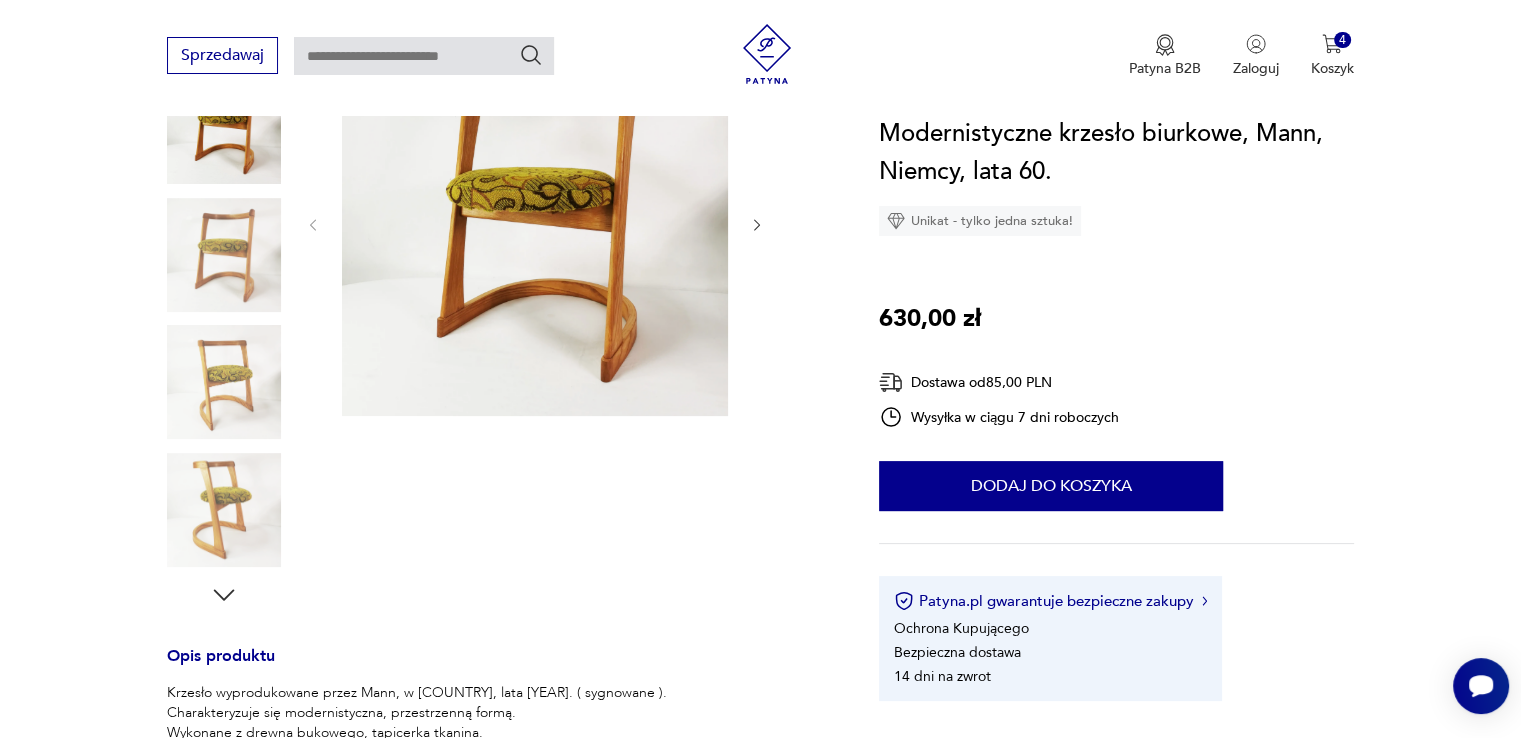 click at bounding box center [224, 510] 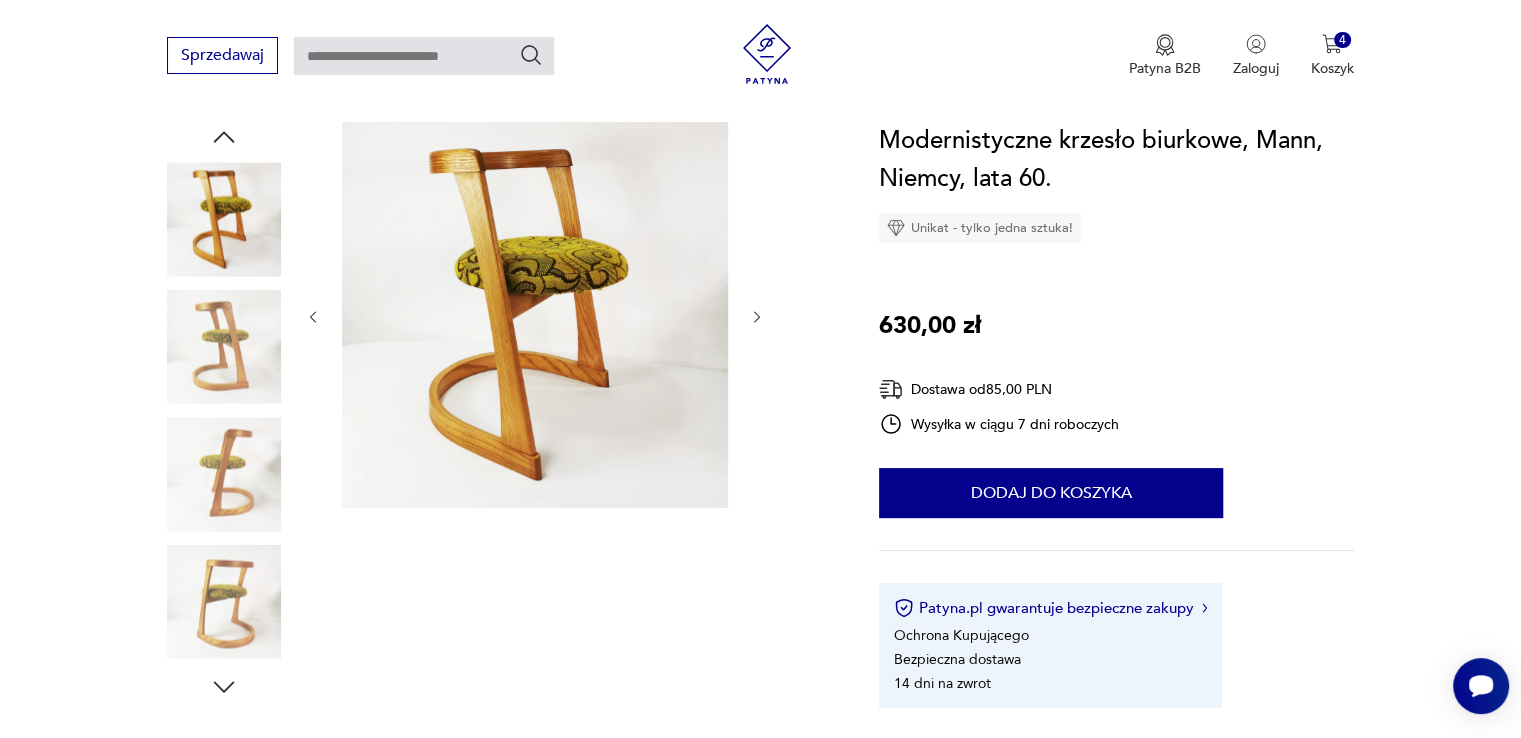 scroll, scrollTop: 100, scrollLeft: 0, axis: vertical 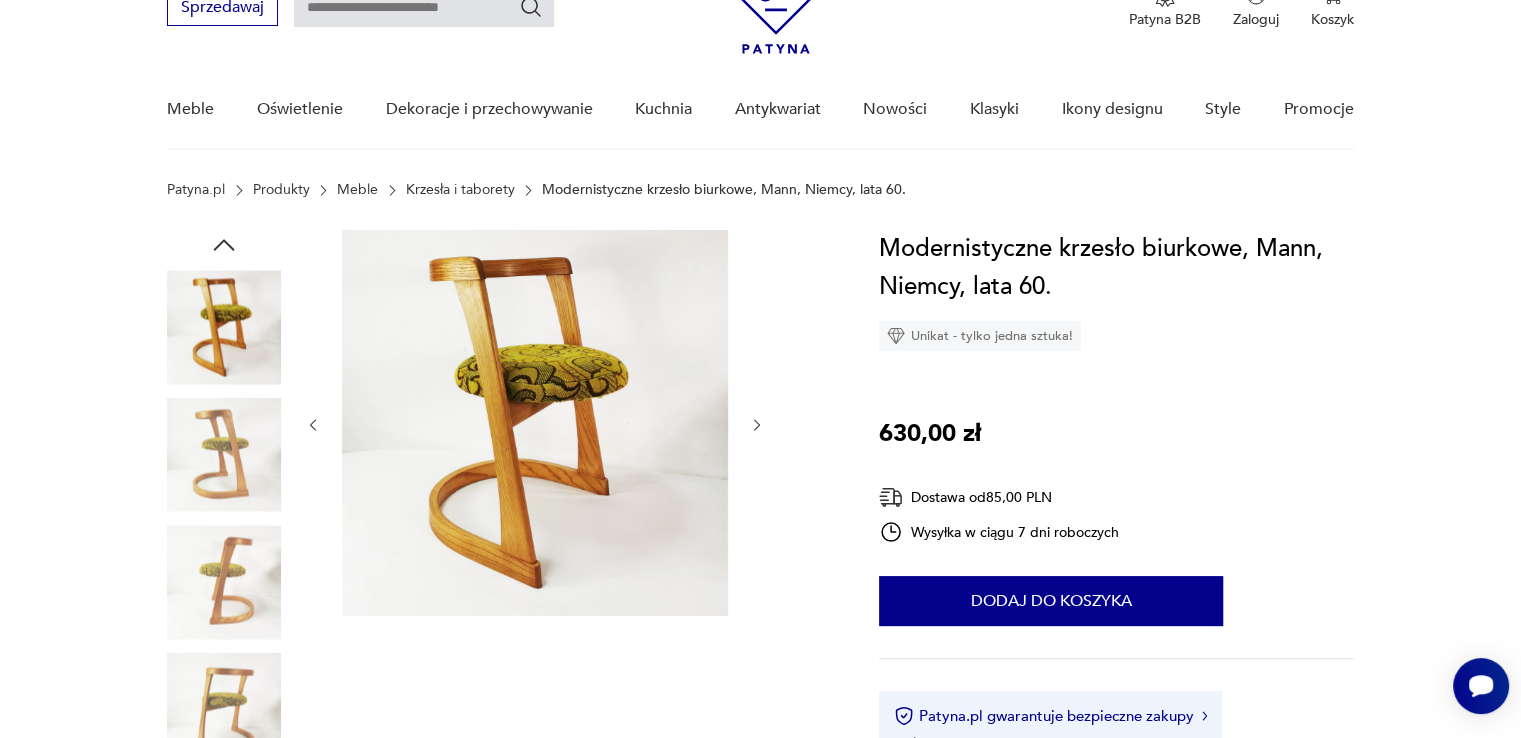 click at bounding box center (224, 582) 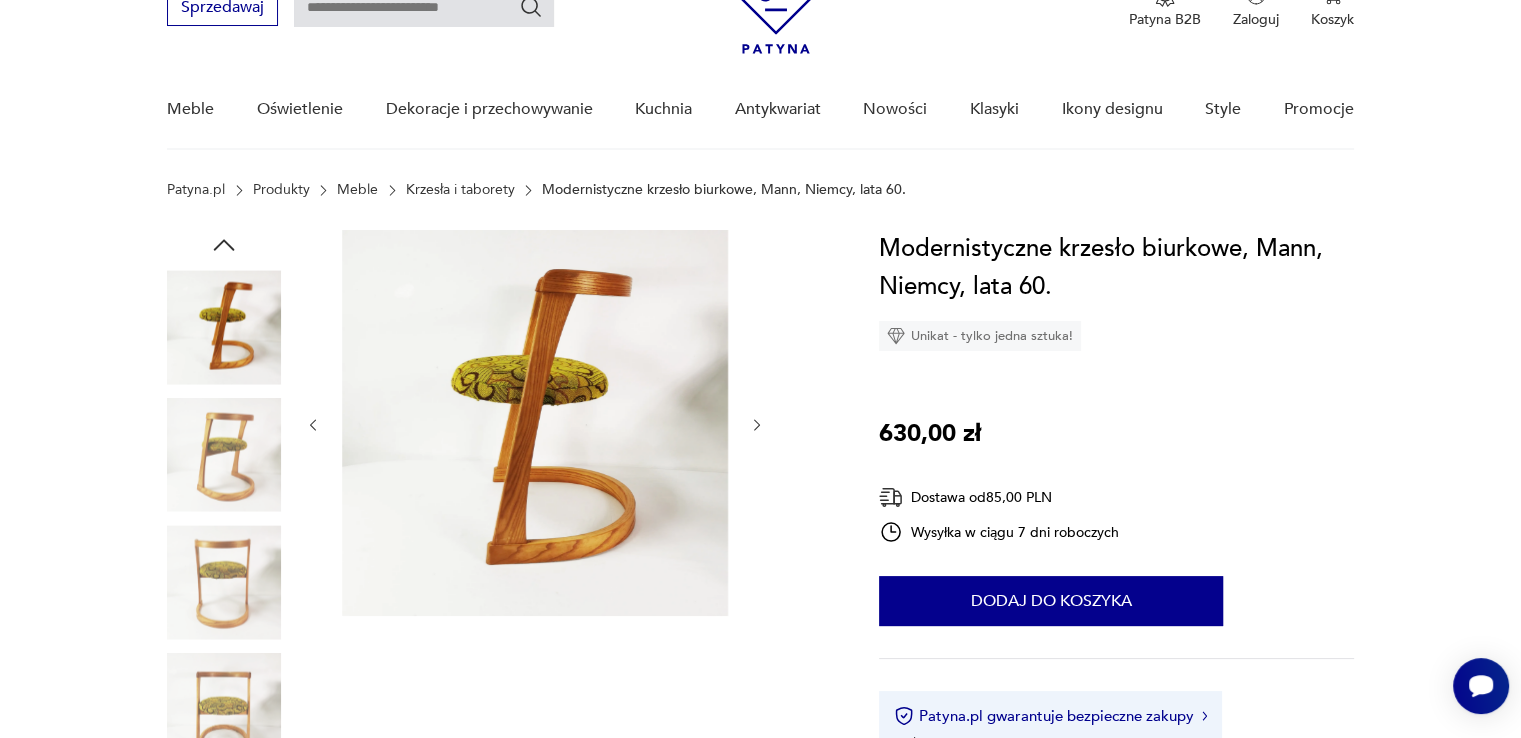 click at bounding box center (224, 455) 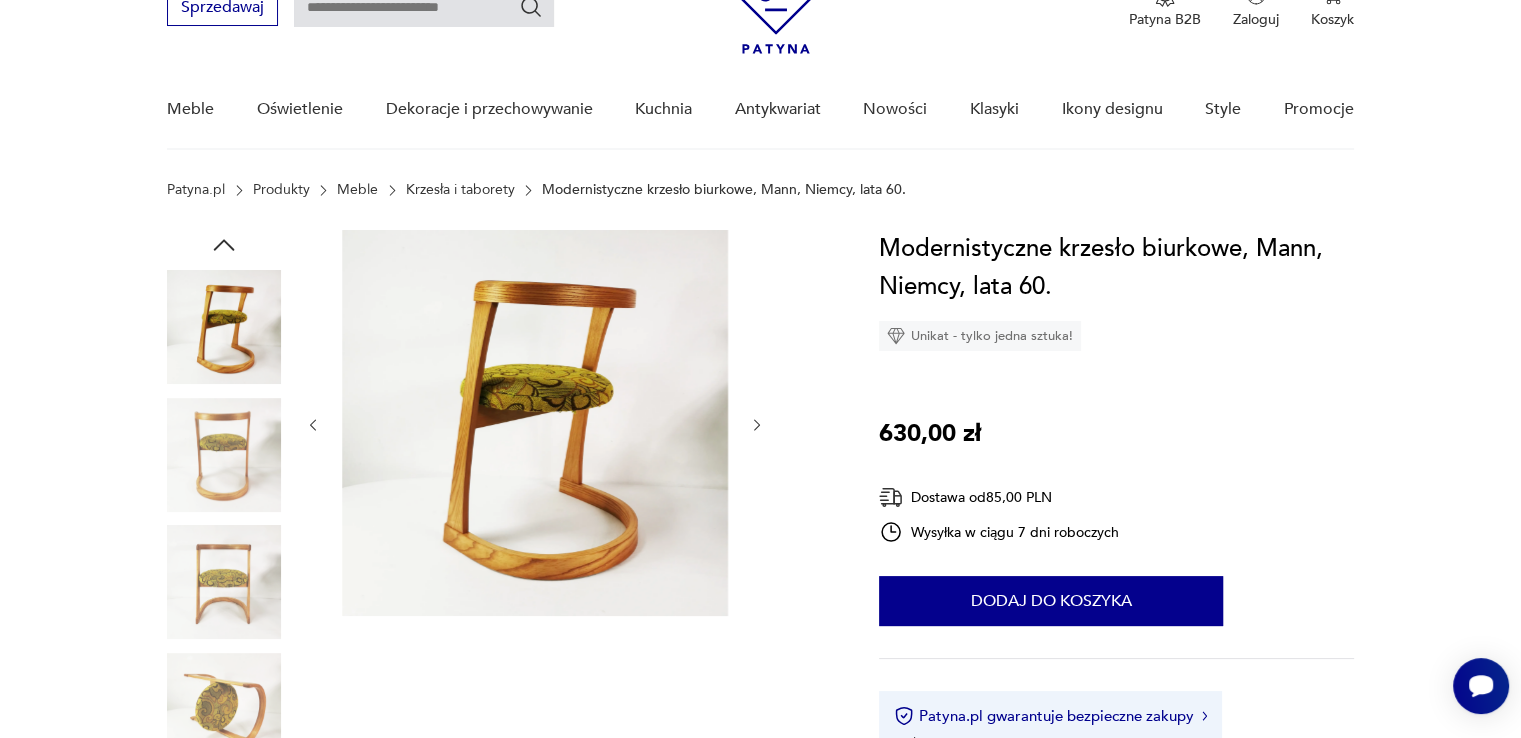 click at bounding box center (224, 327) 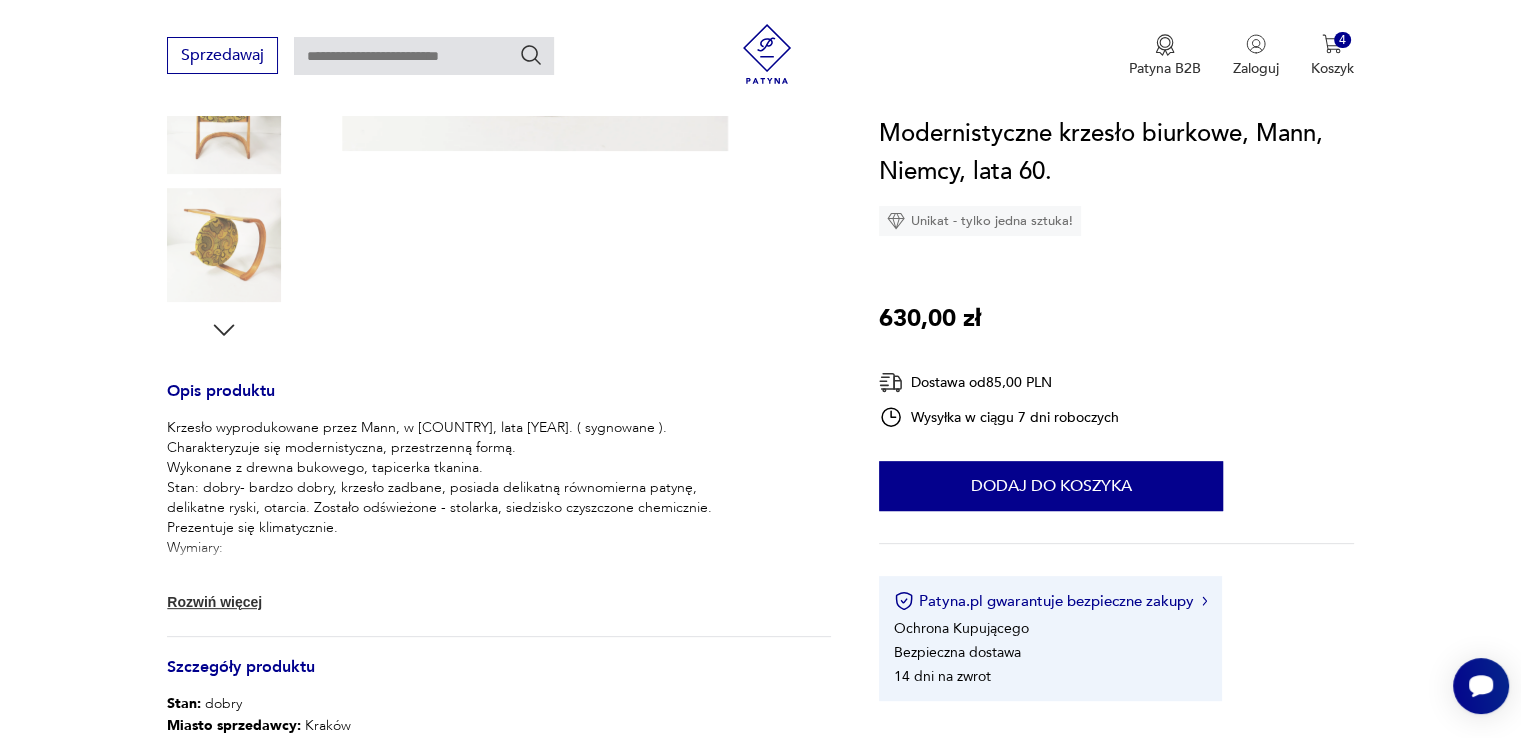 scroll, scrollTop: 600, scrollLeft: 0, axis: vertical 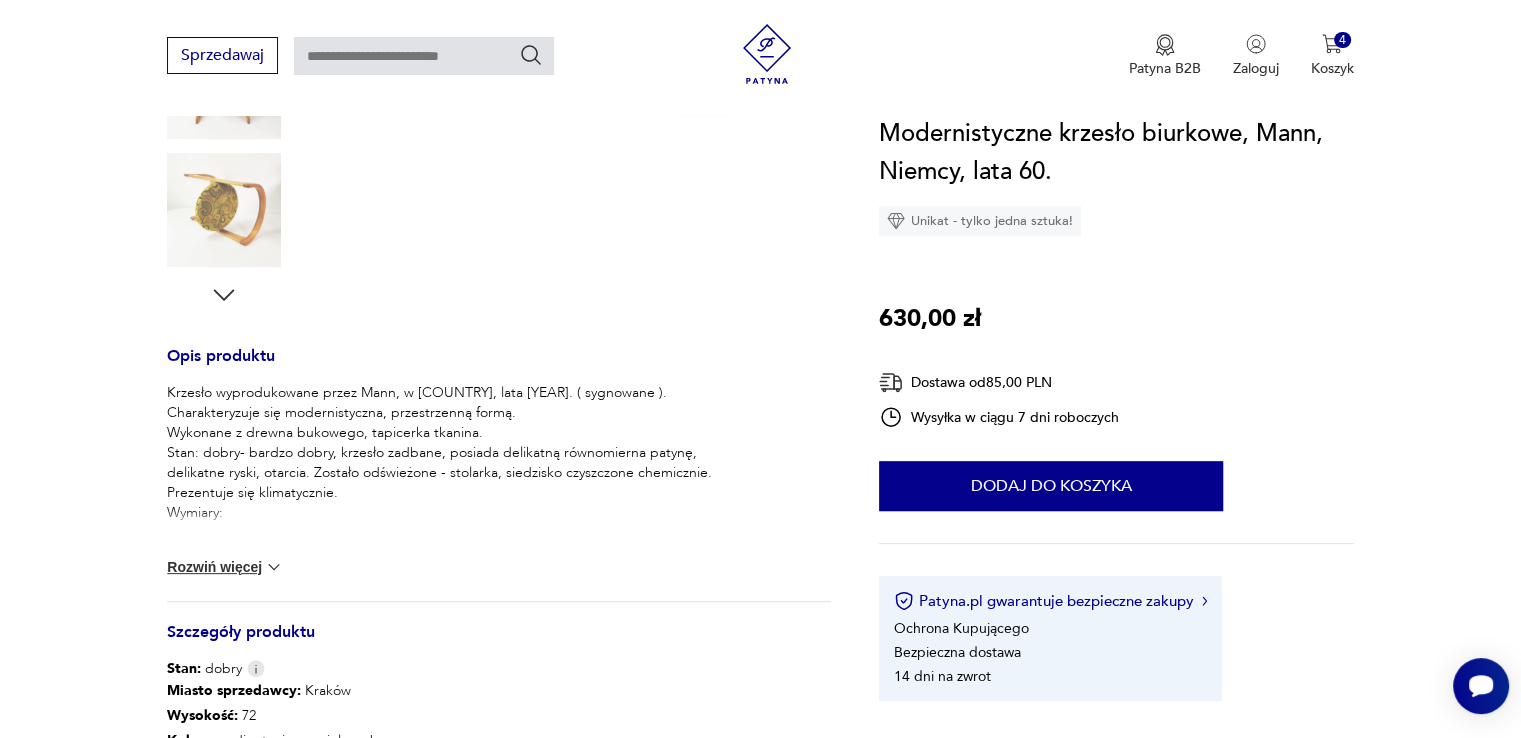 click at bounding box center [274, 567] 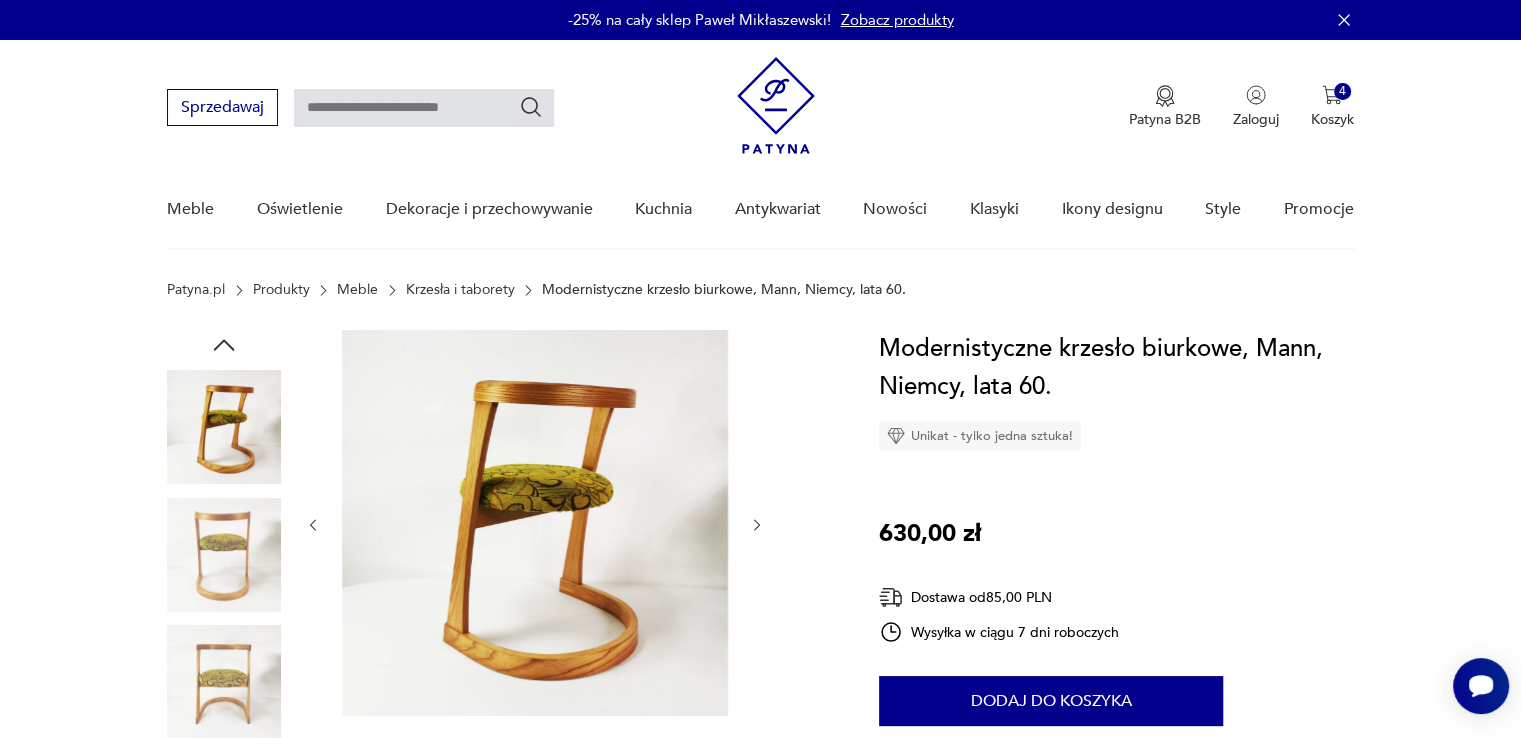 scroll, scrollTop: 0, scrollLeft: 0, axis: both 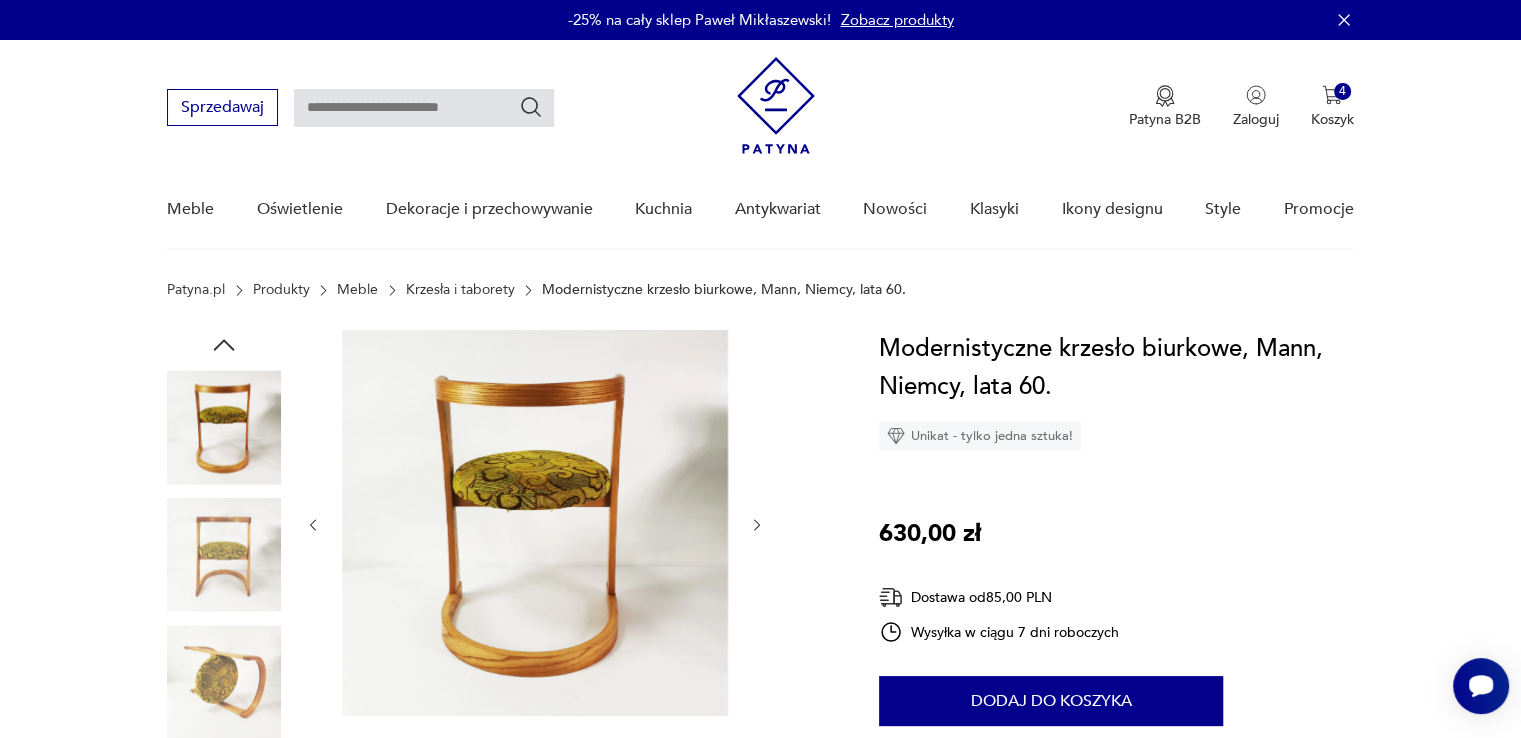 click at bounding box center (224, 682) 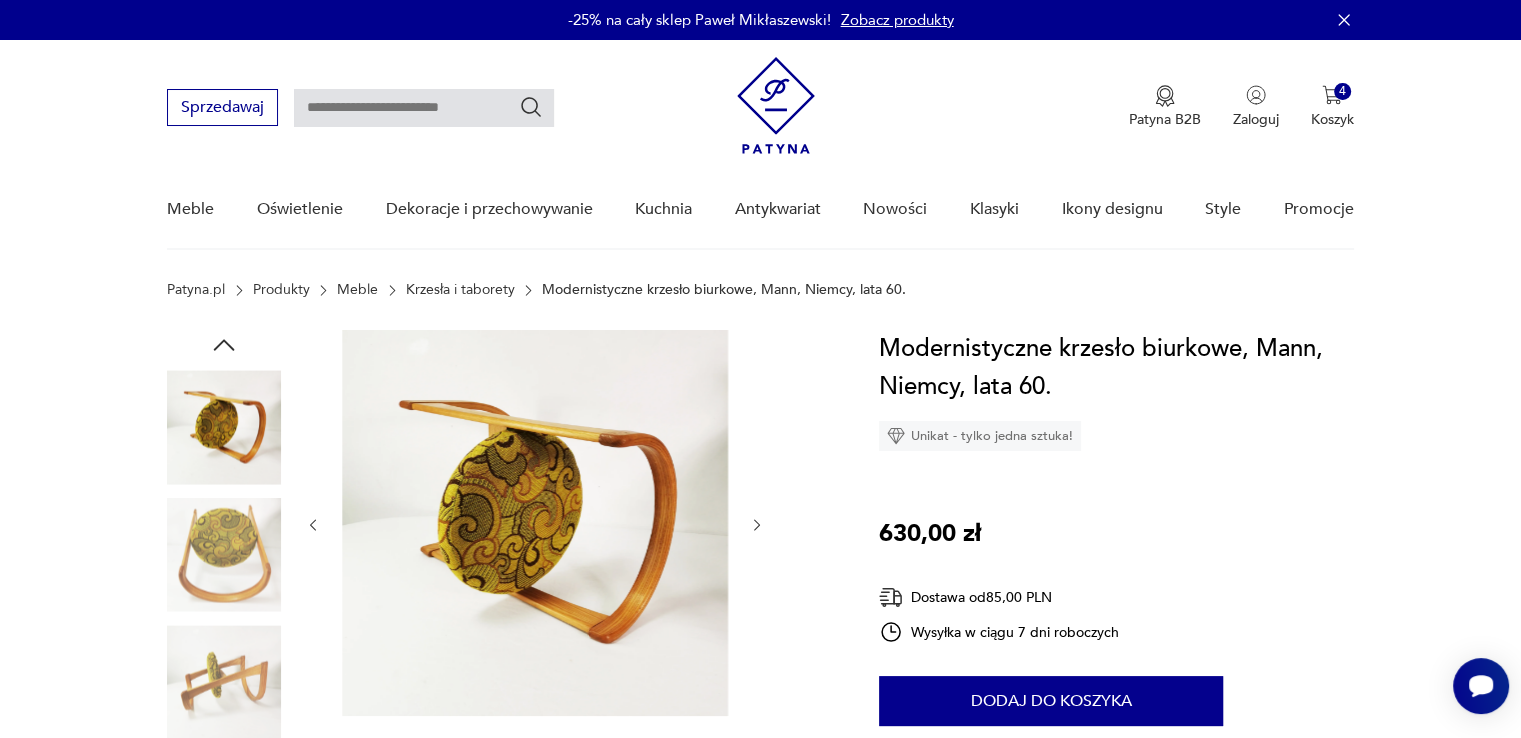 click at bounding box center [535, 523] 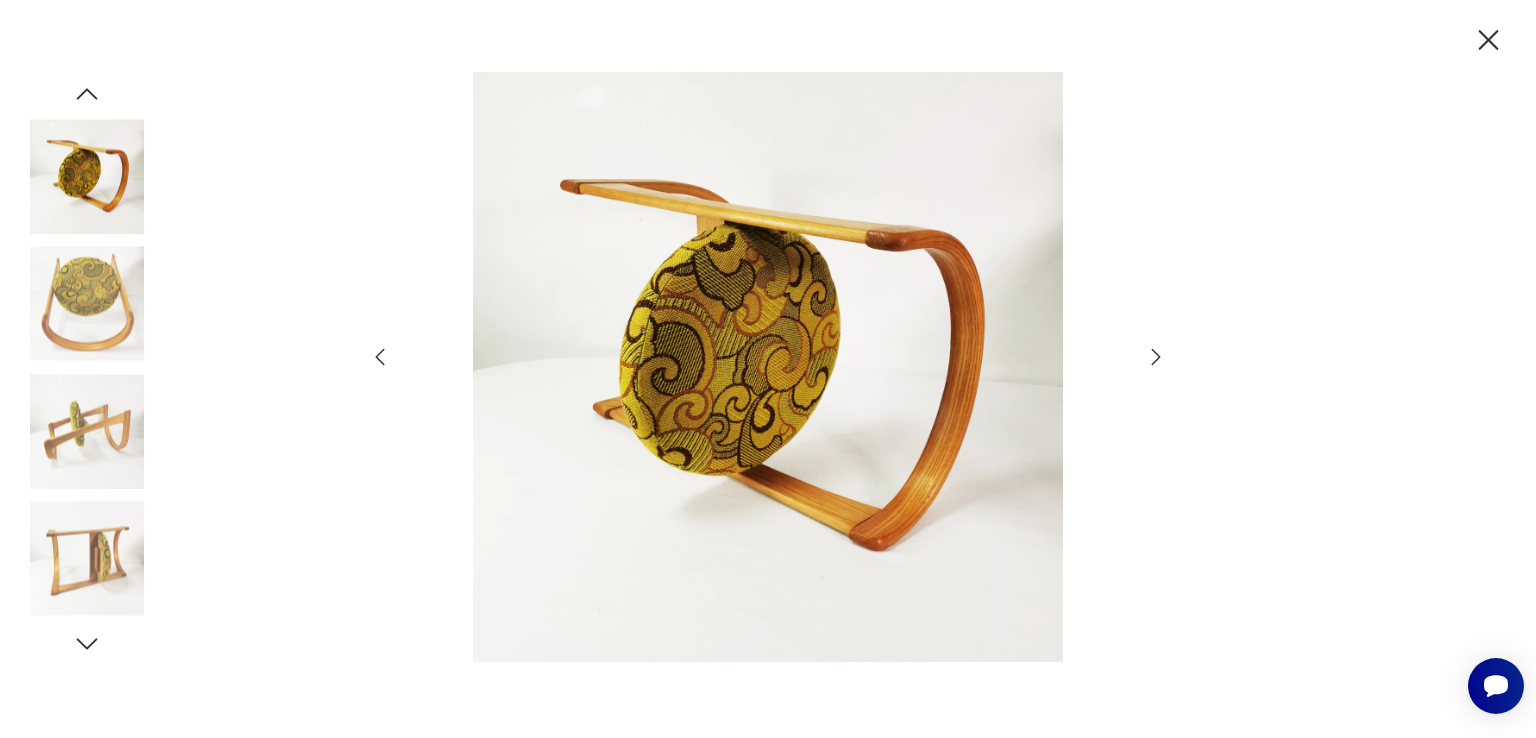 click at bounding box center [768, 367] 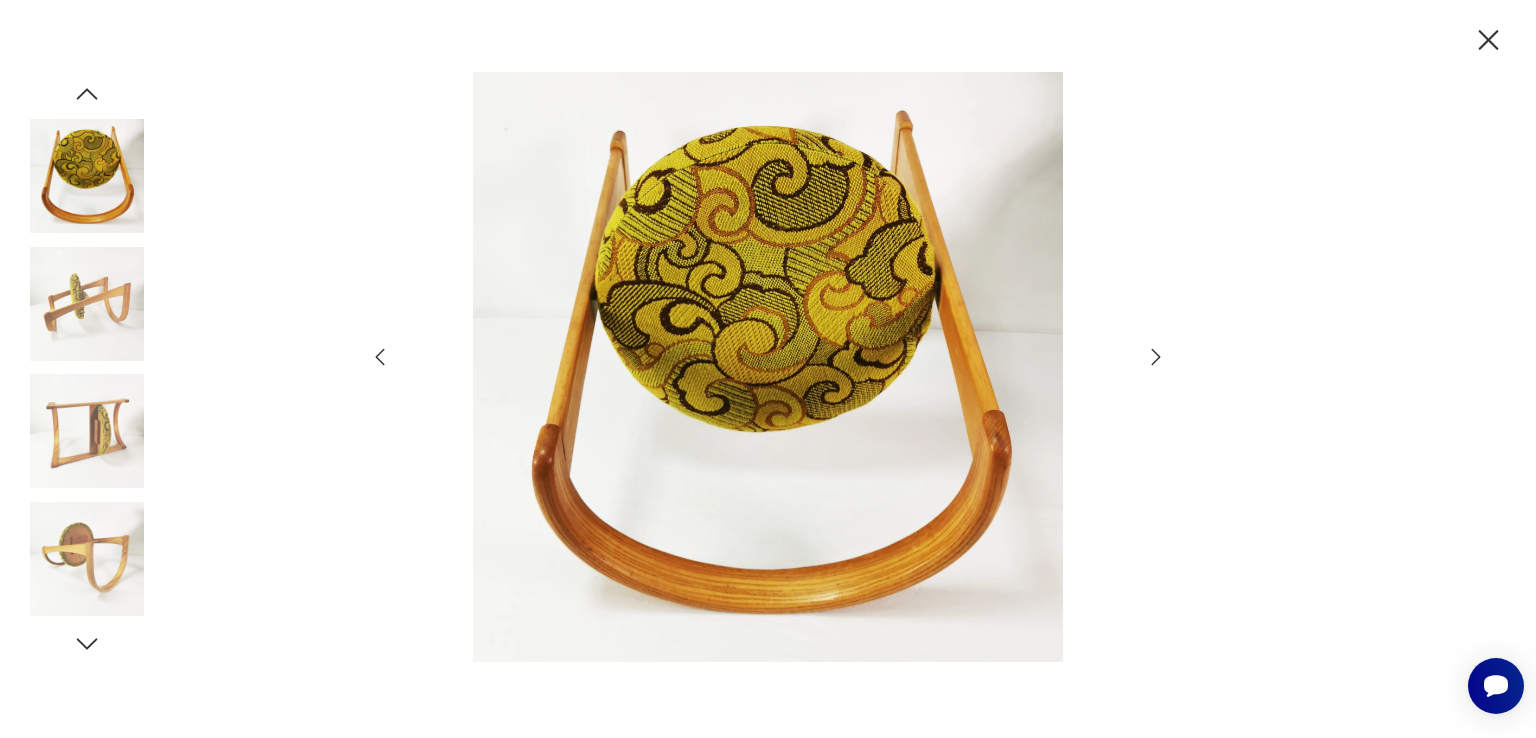 click 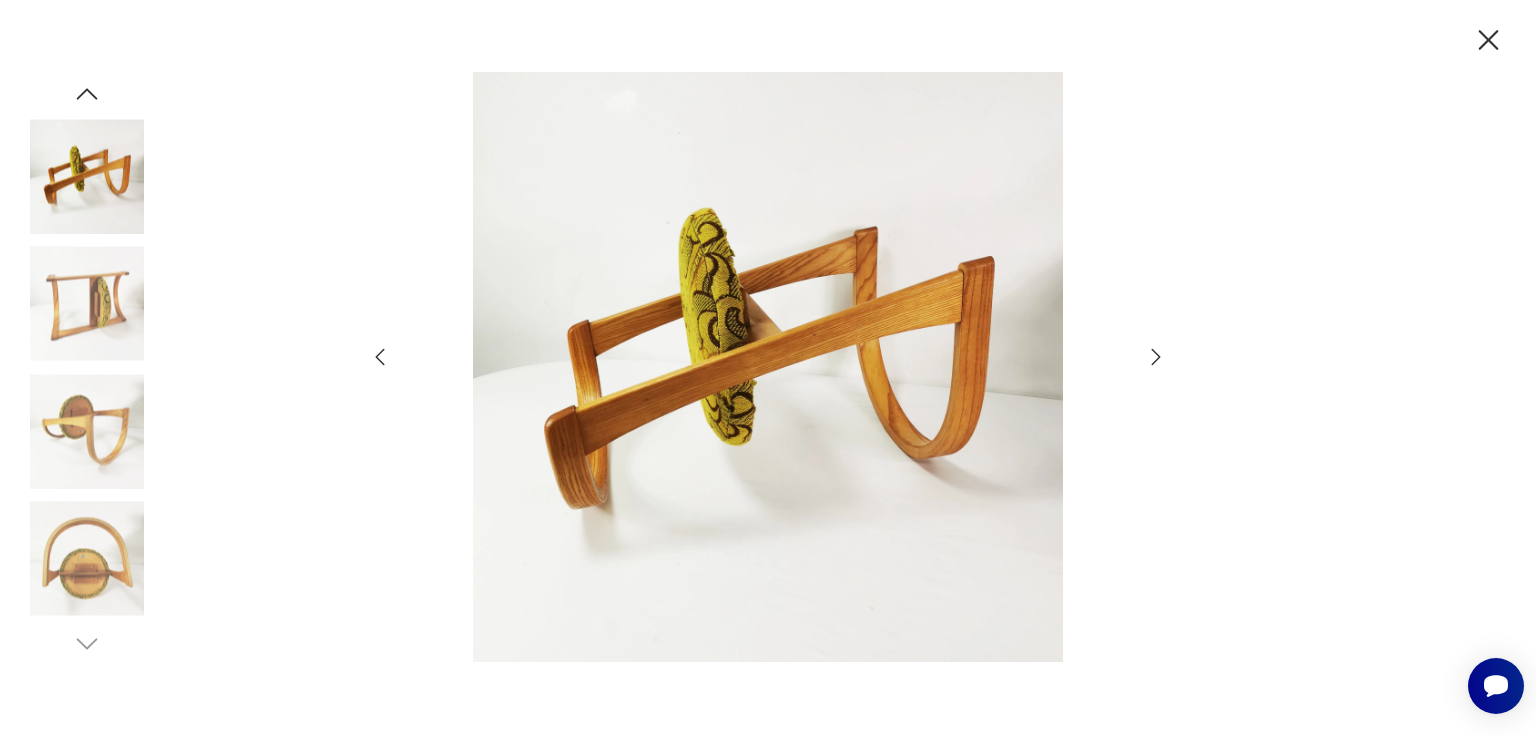 click 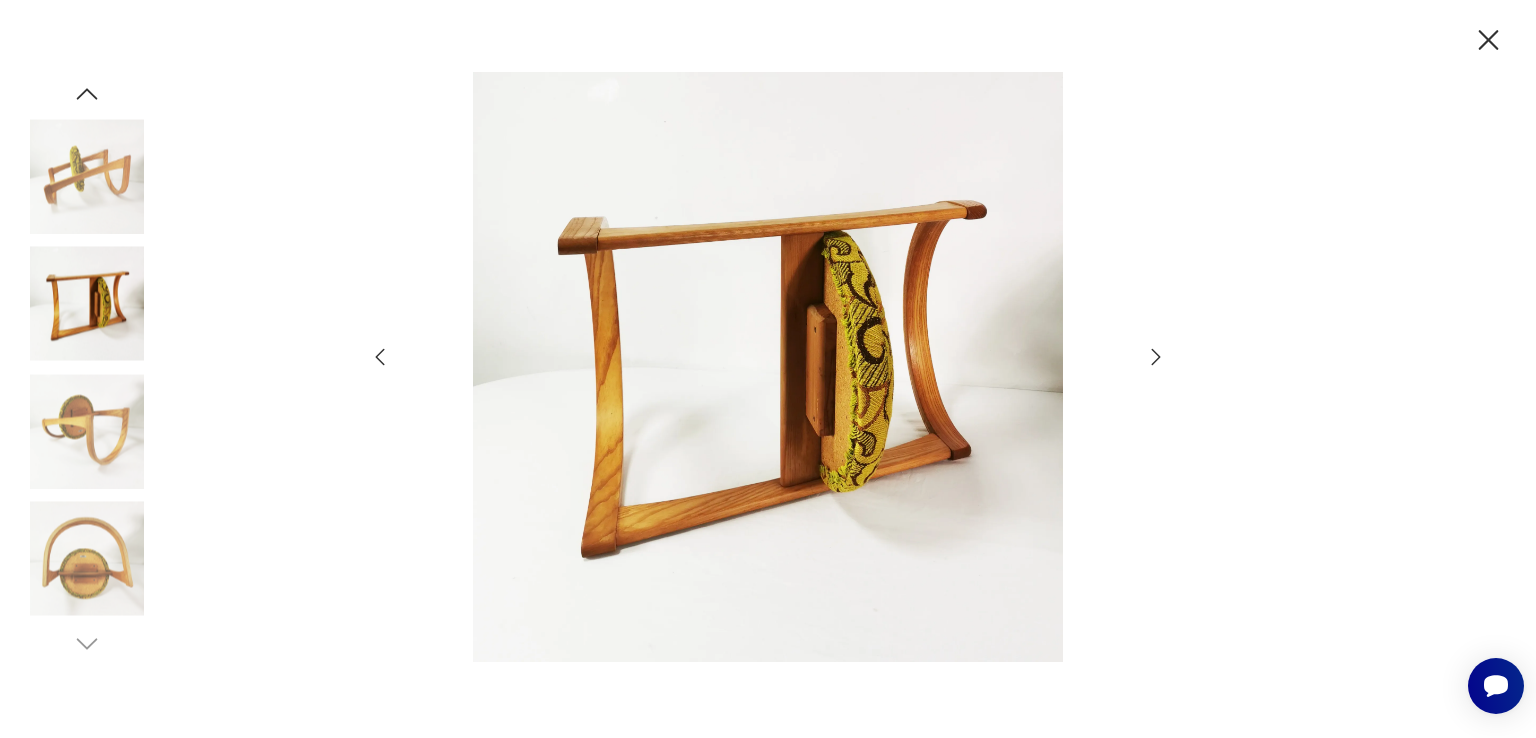 click 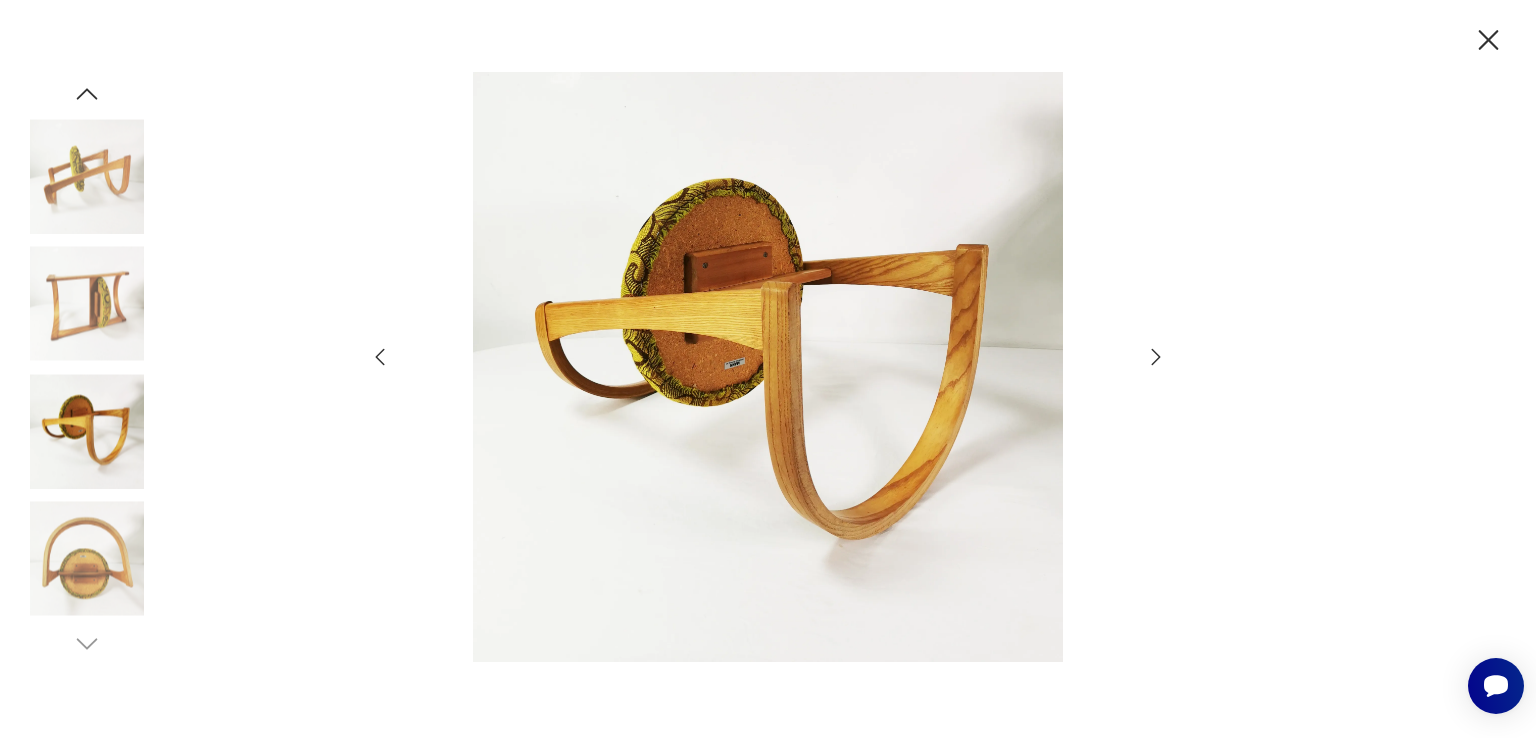 click 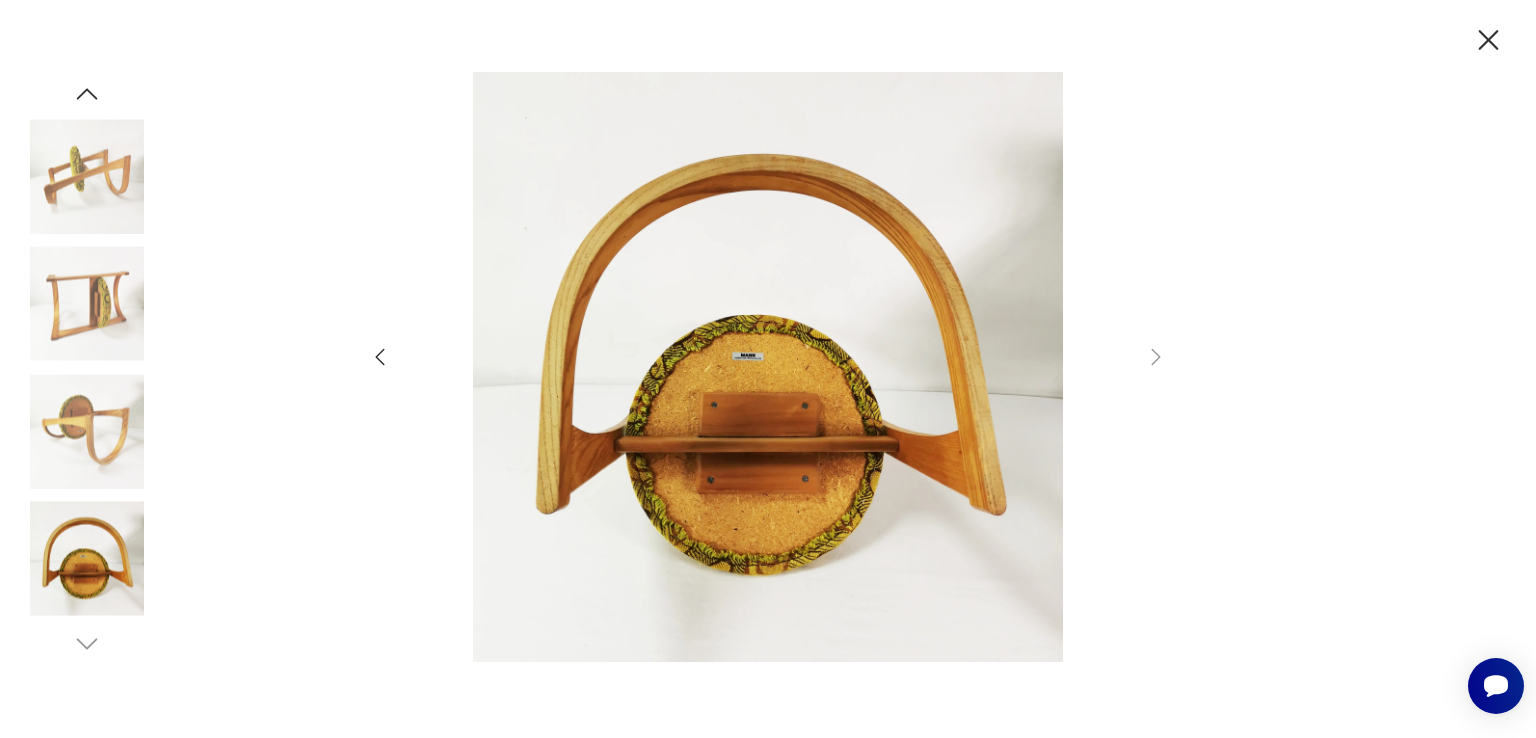 click at bounding box center (768, 367) 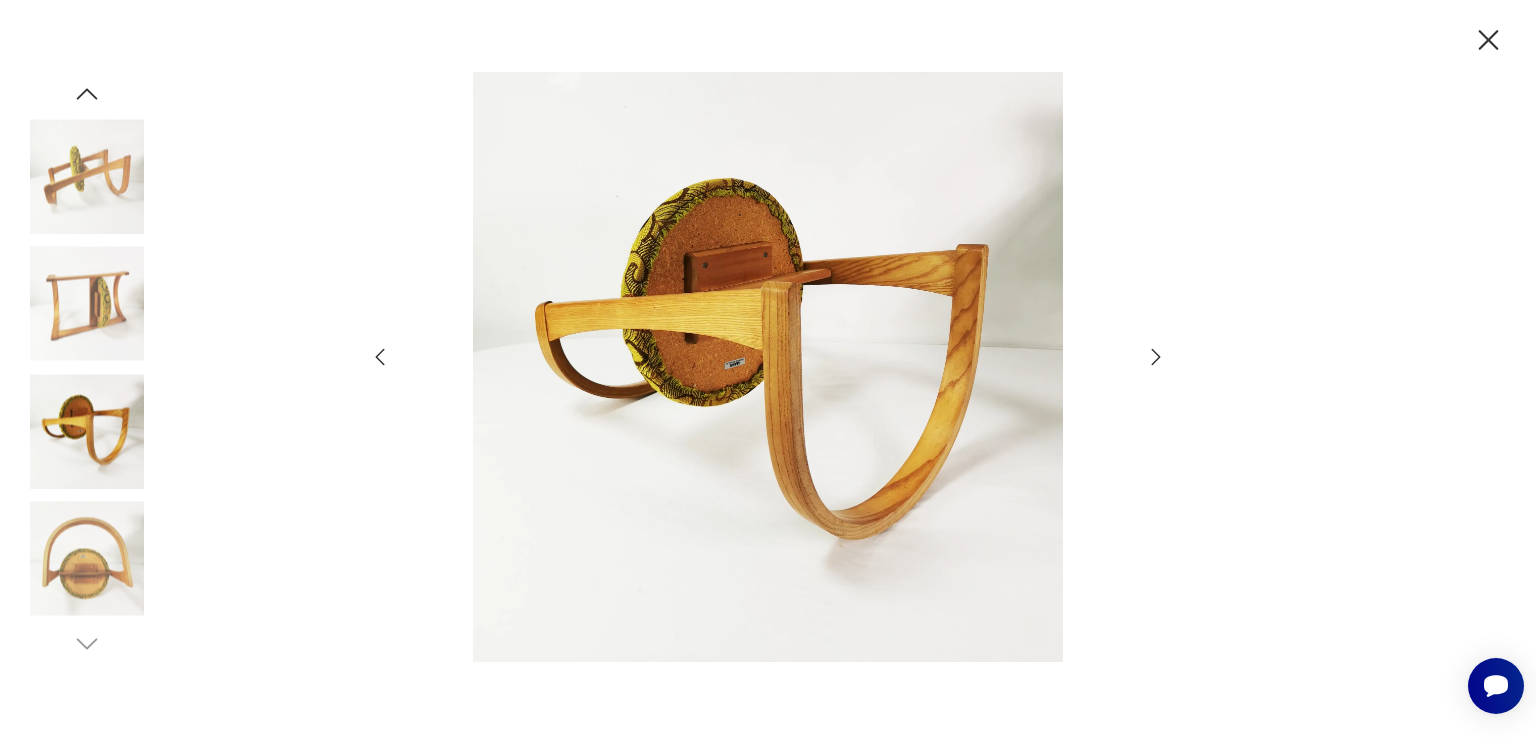 click 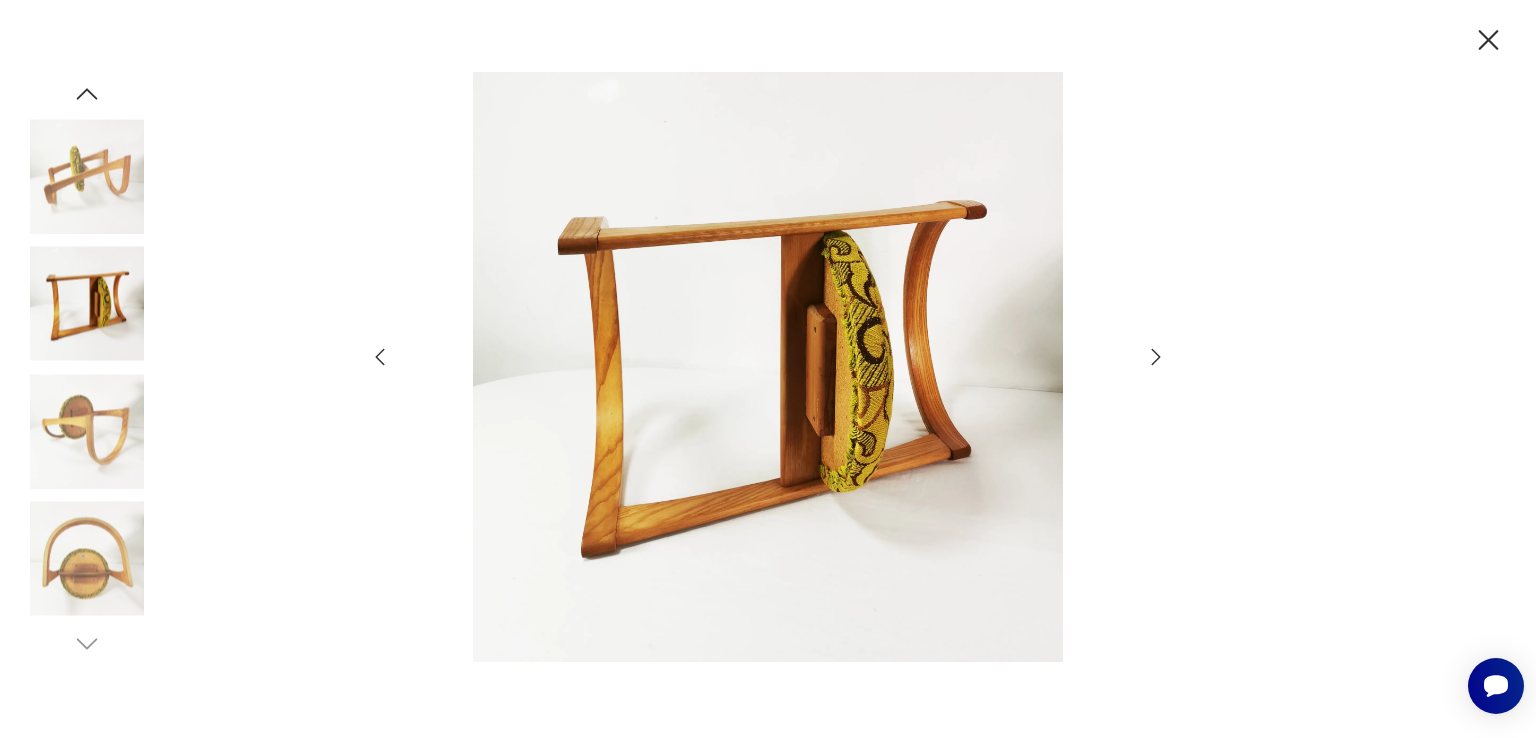 click 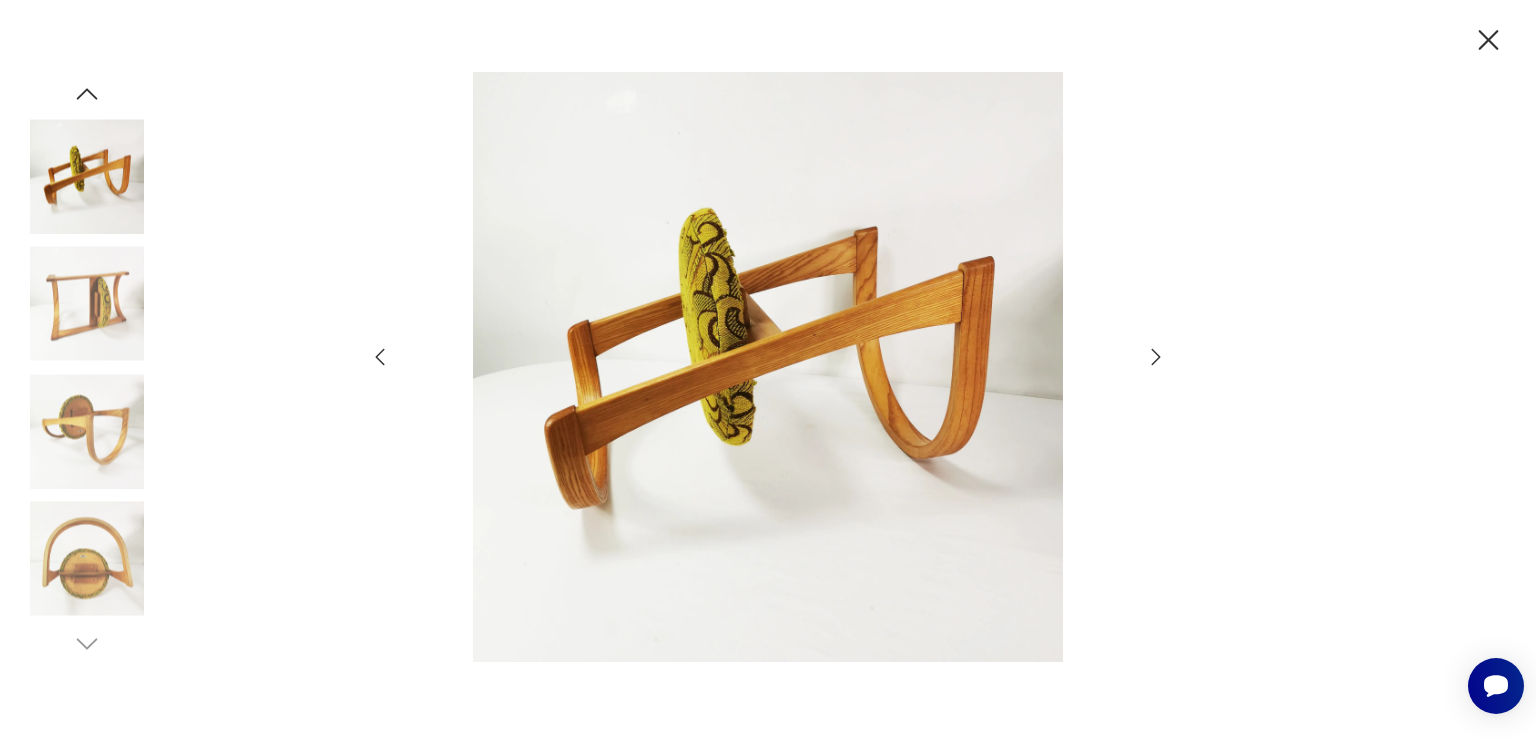 click at bounding box center (87, 559) 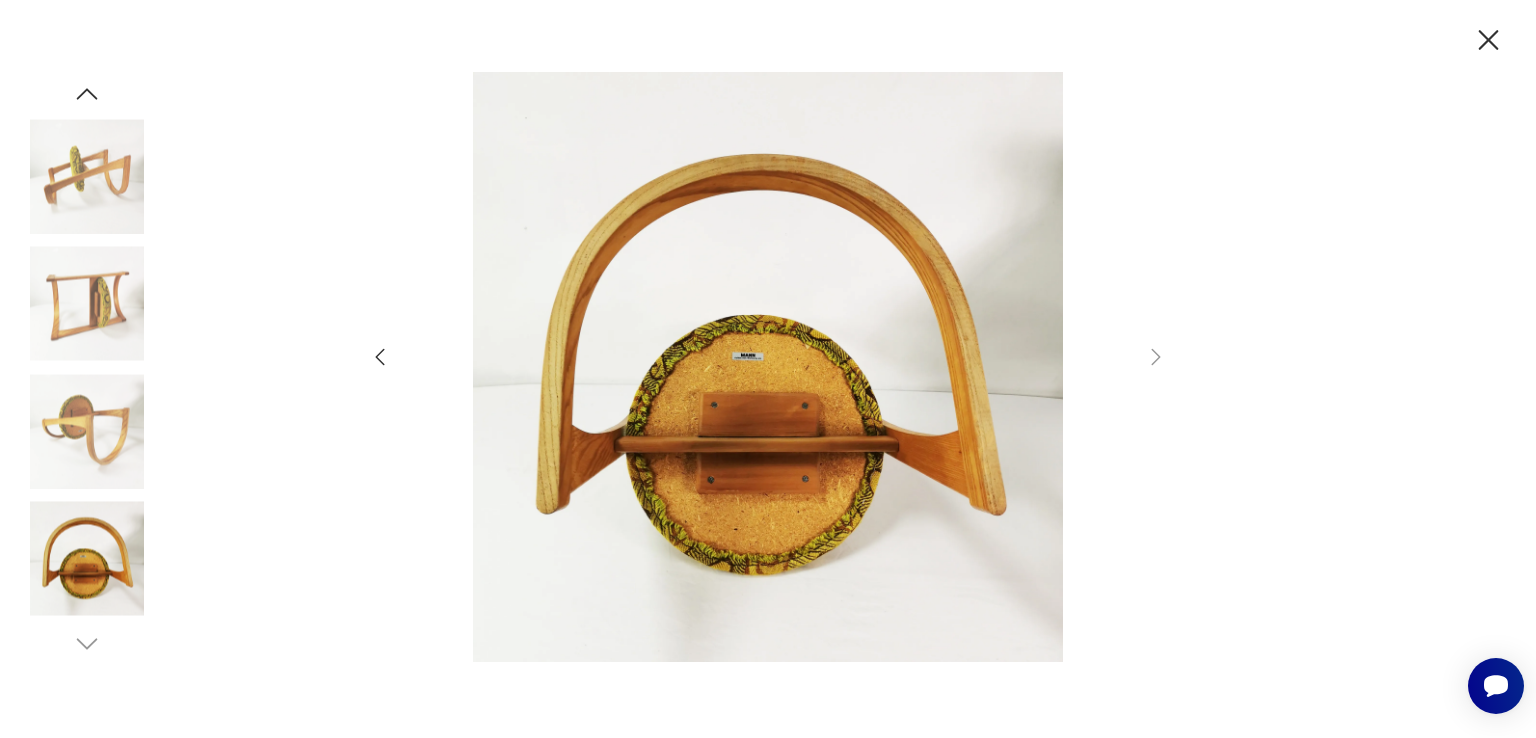 click at bounding box center (87, 176) 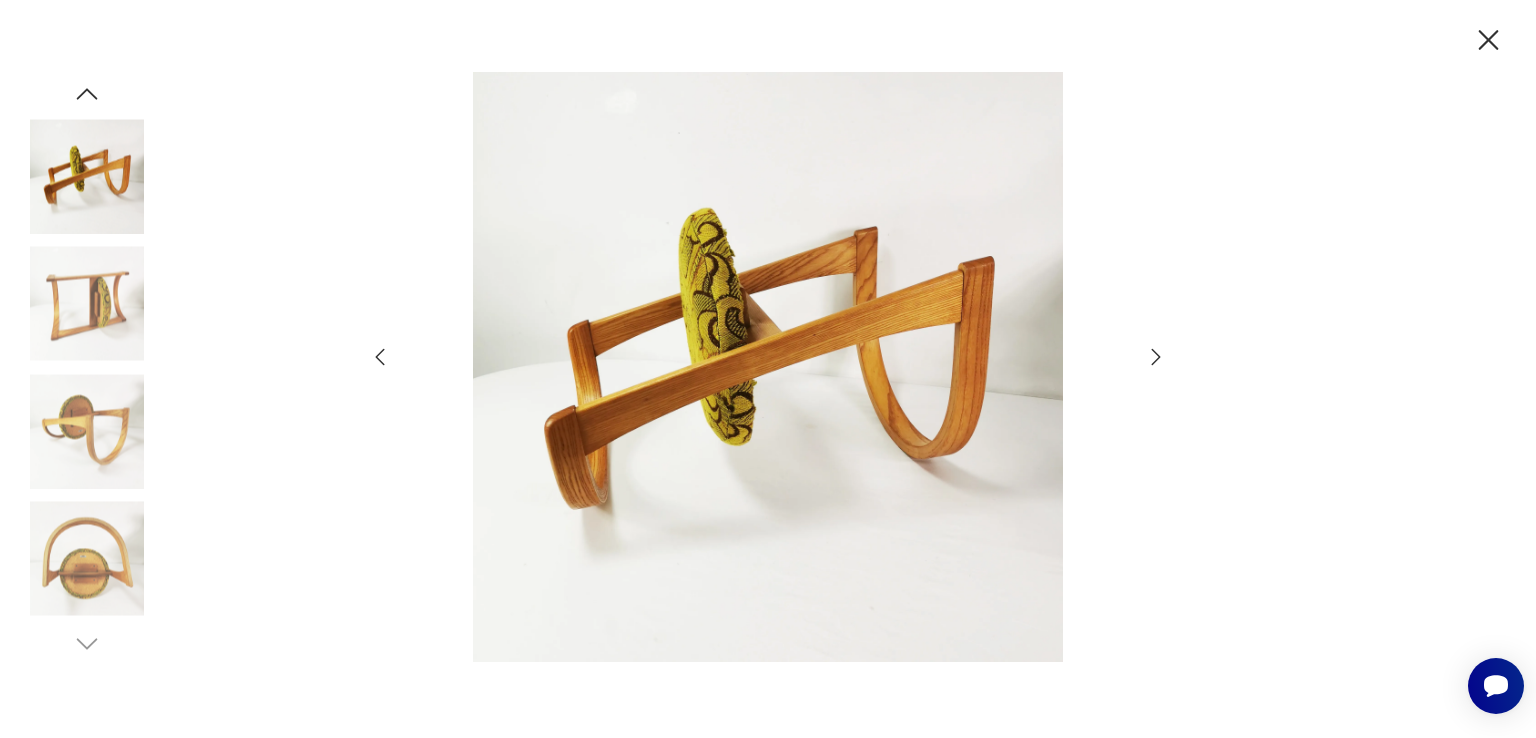 click 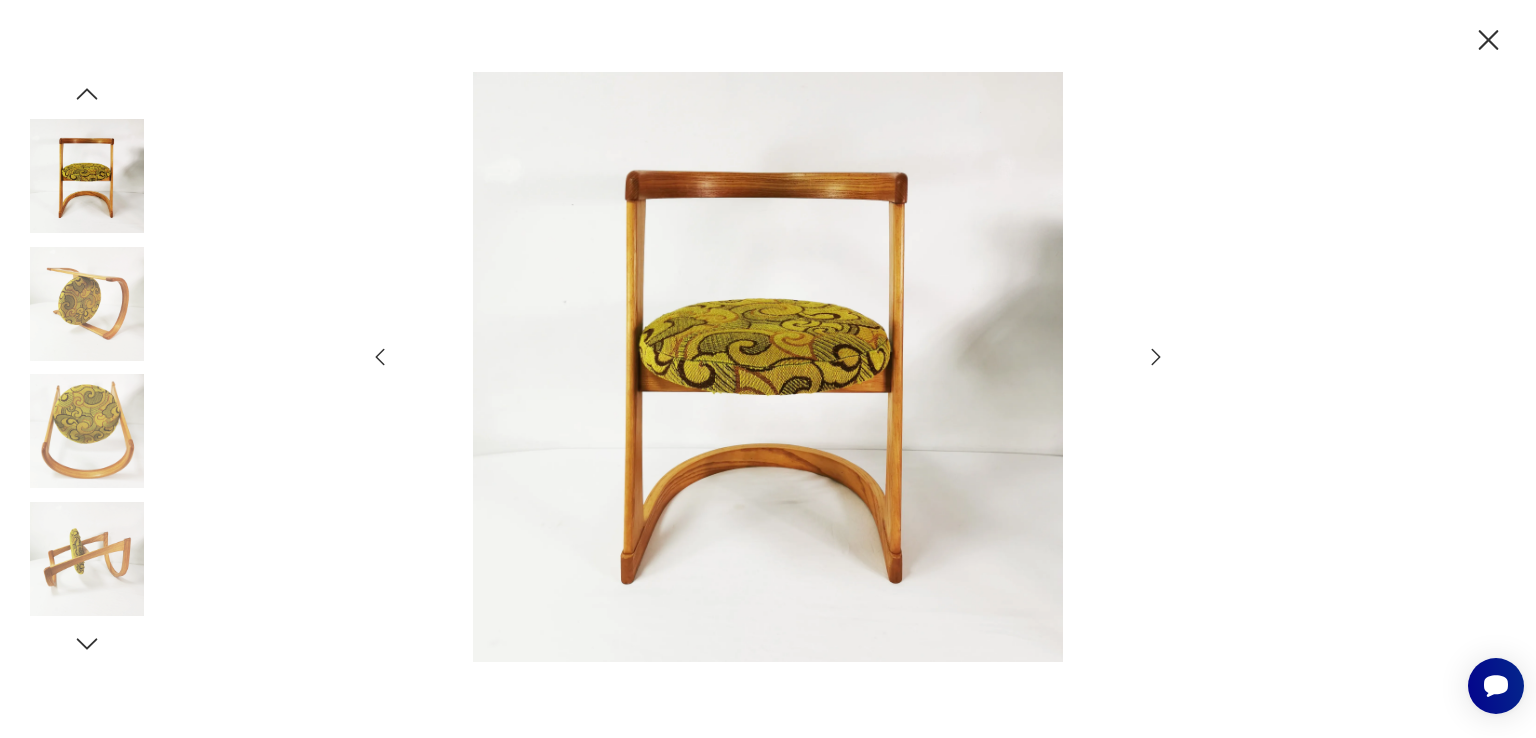 click at bounding box center (87, 176) 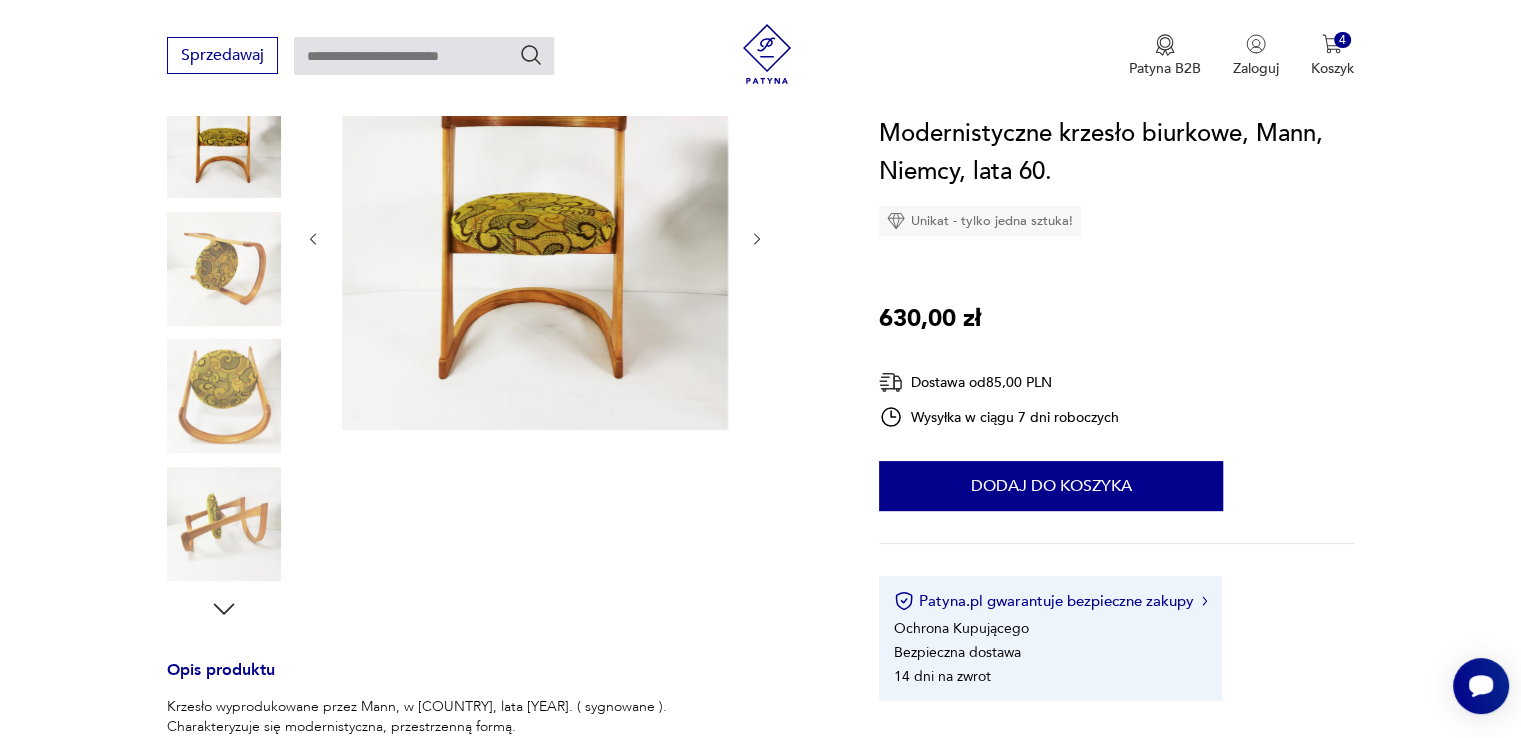 scroll, scrollTop: 200, scrollLeft: 0, axis: vertical 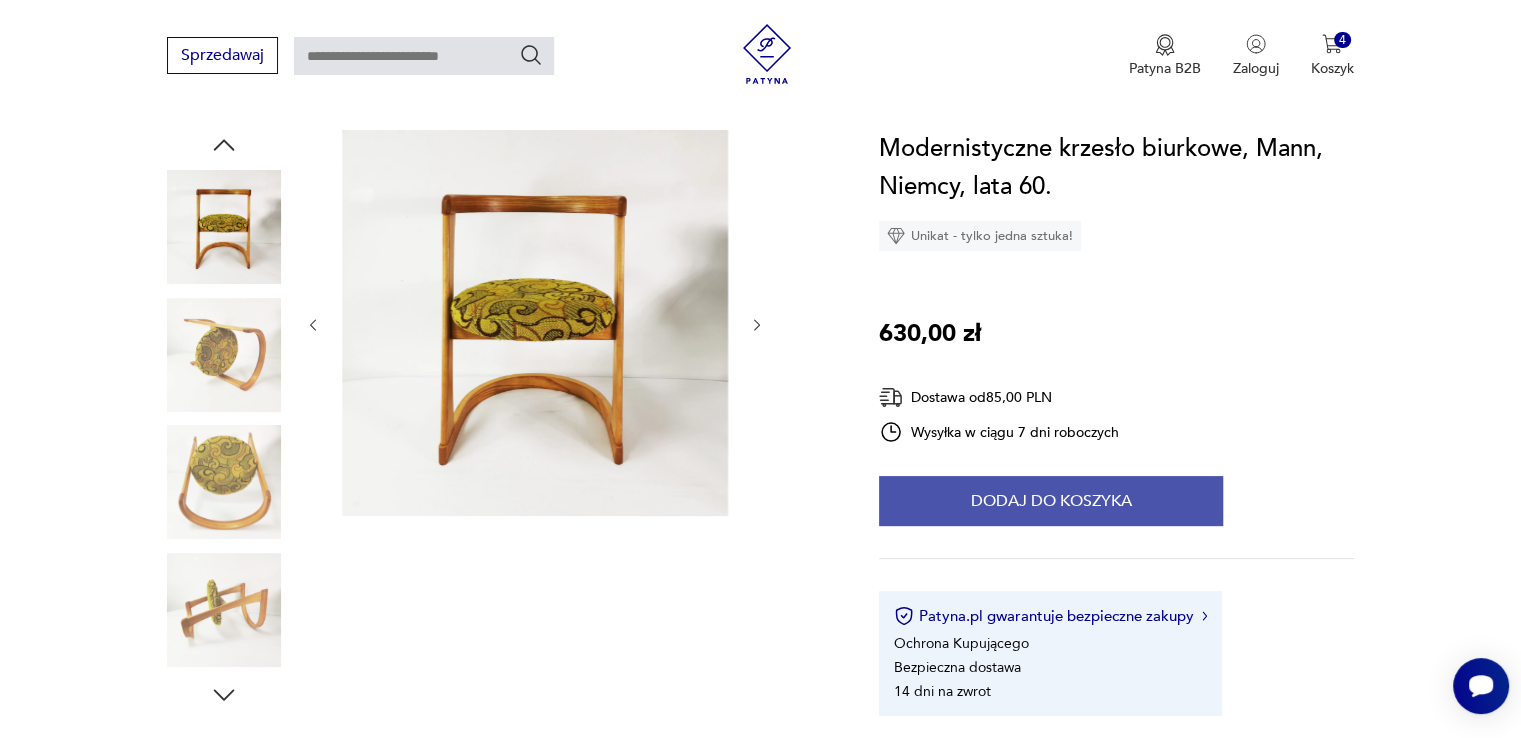 click on "Dodaj do koszyka" at bounding box center [1051, 501] 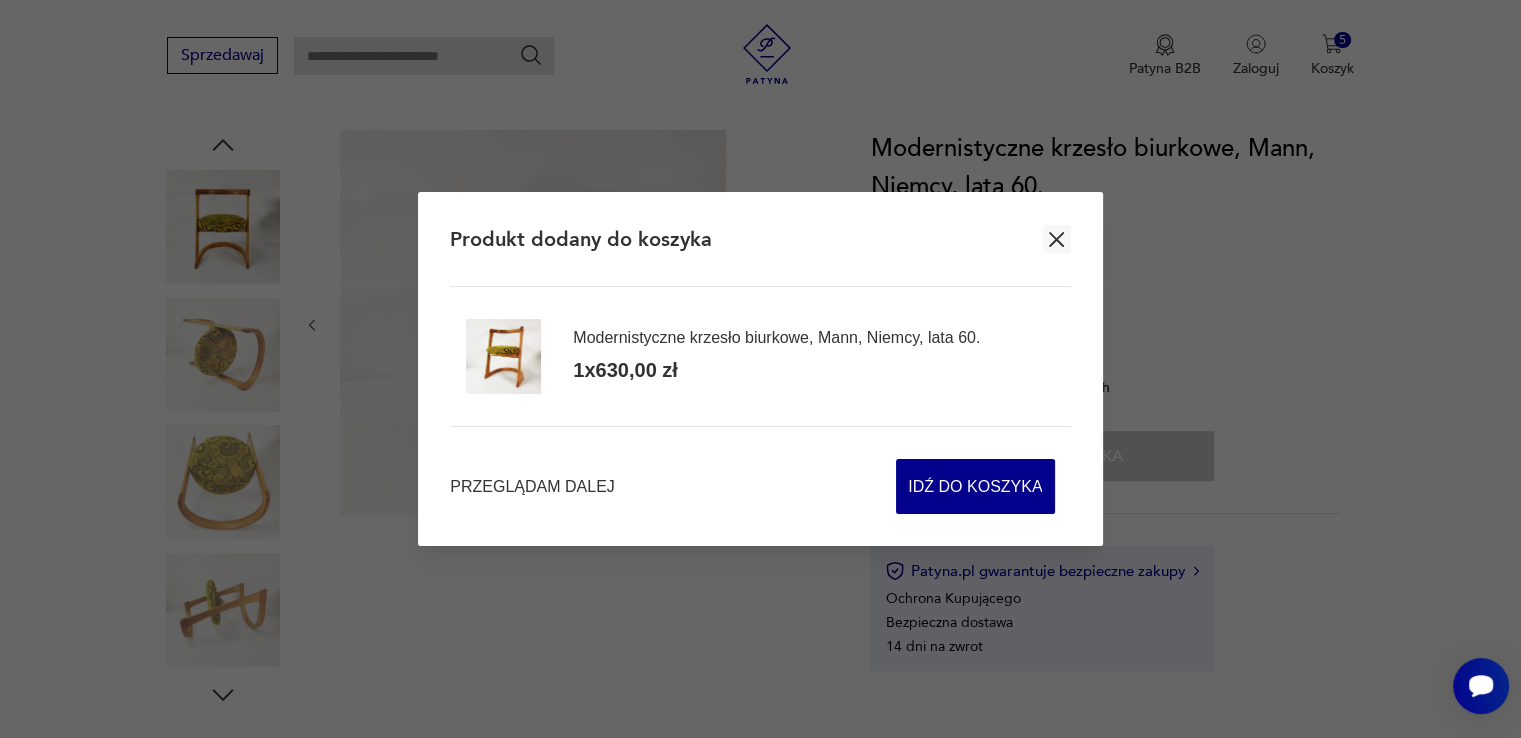 click on "Przeglądam dalej Idź do koszyka" at bounding box center [760, 470] 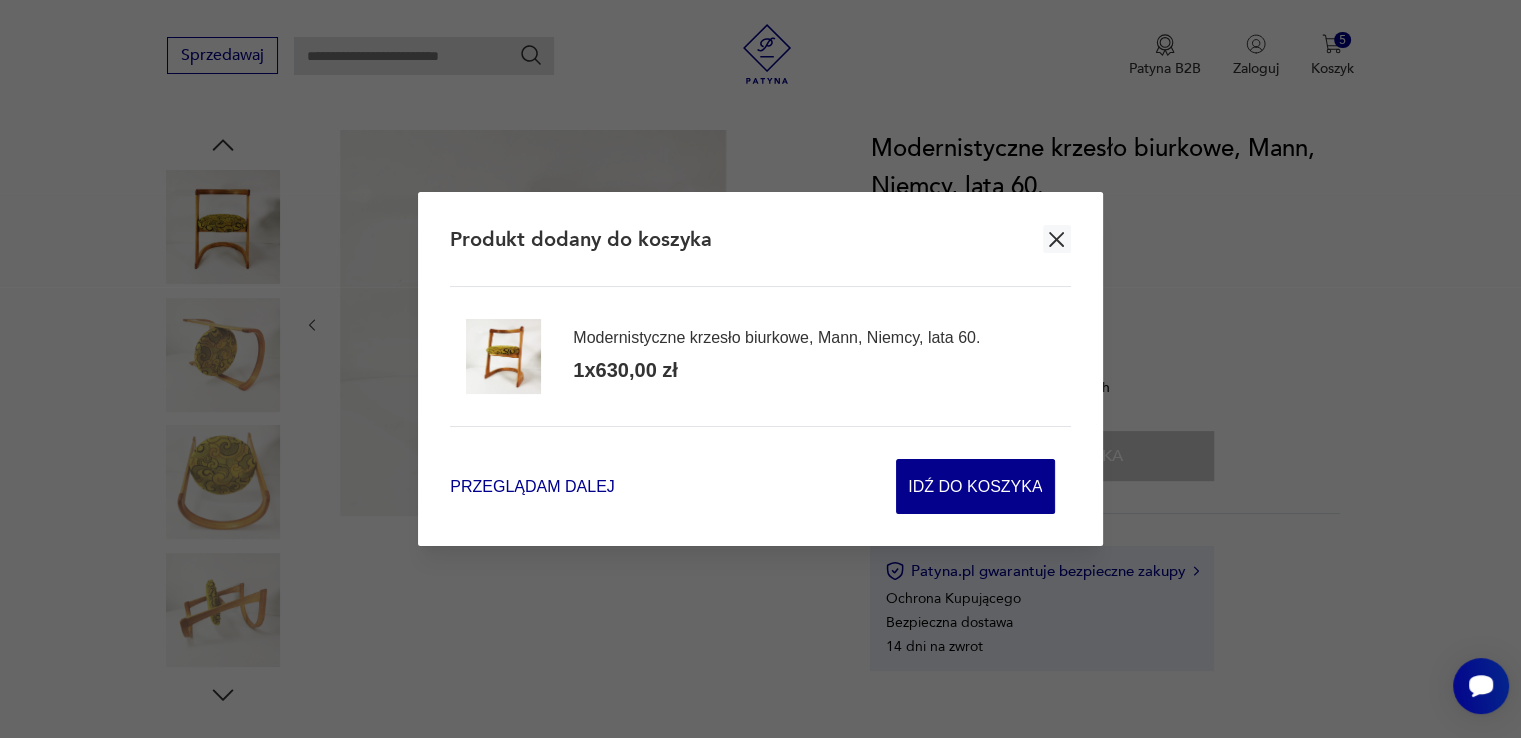 click on "Przeglądam dalej" at bounding box center (532, 486) 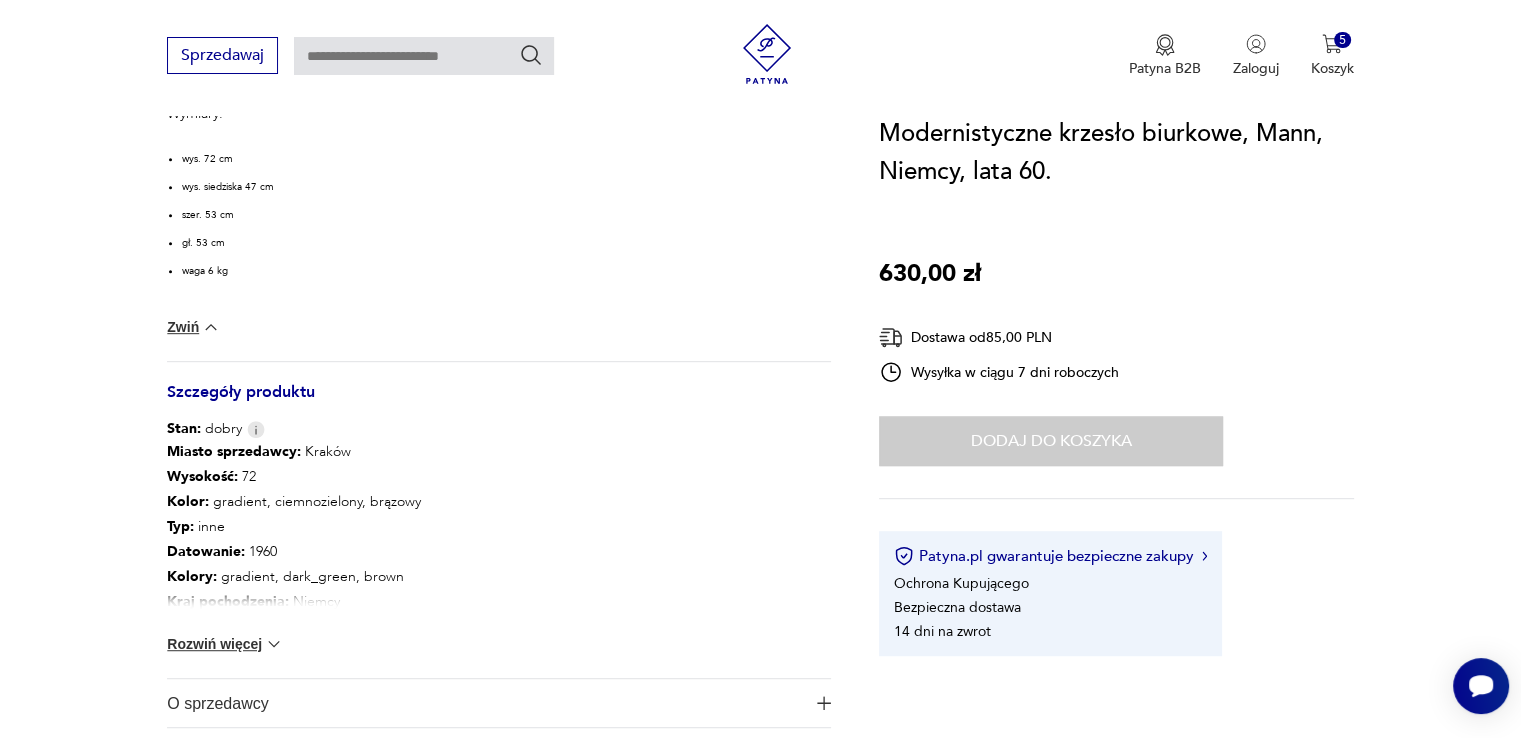 scroll, scrollTop: 1000, scrollLeft: 0, axis: vertical 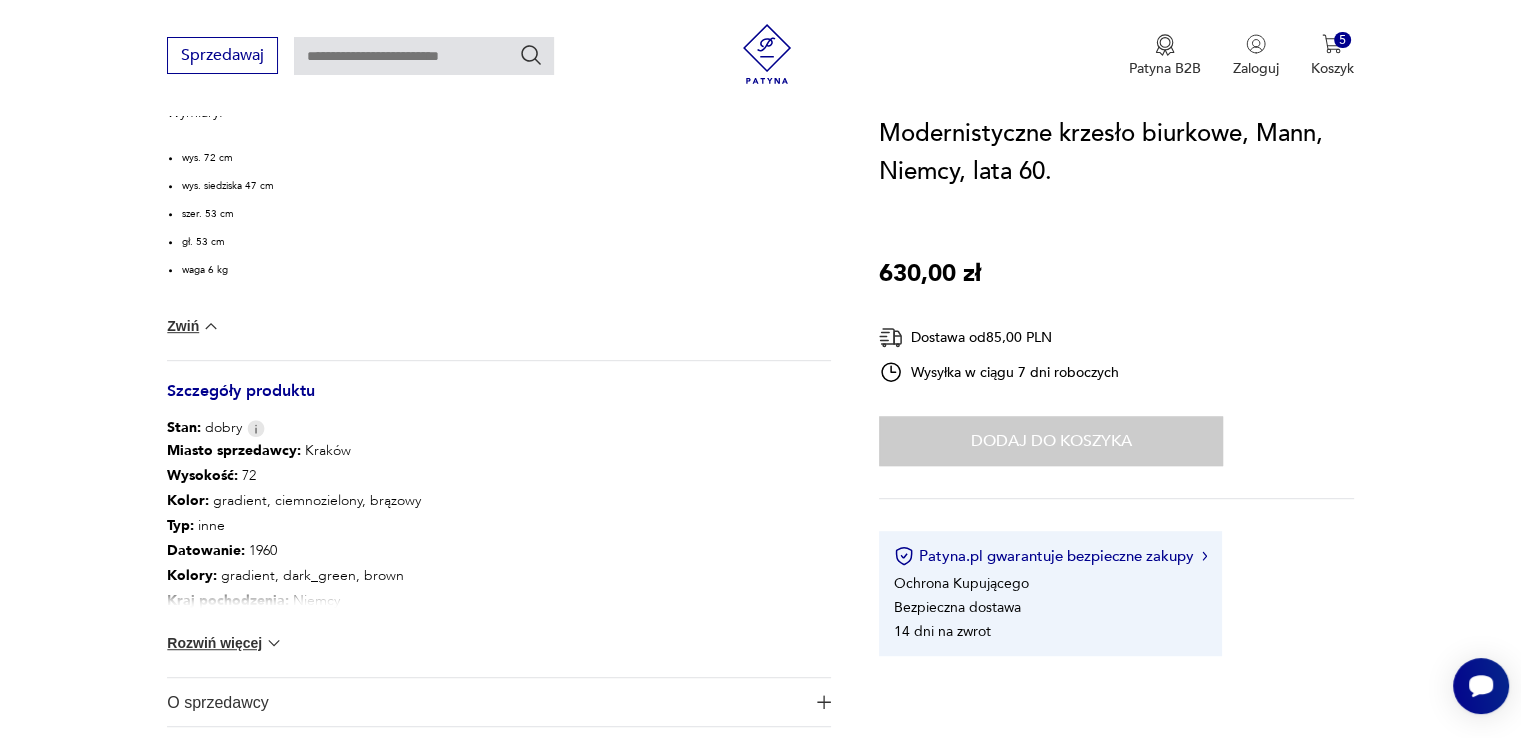 click at bounding box center [274, 643] 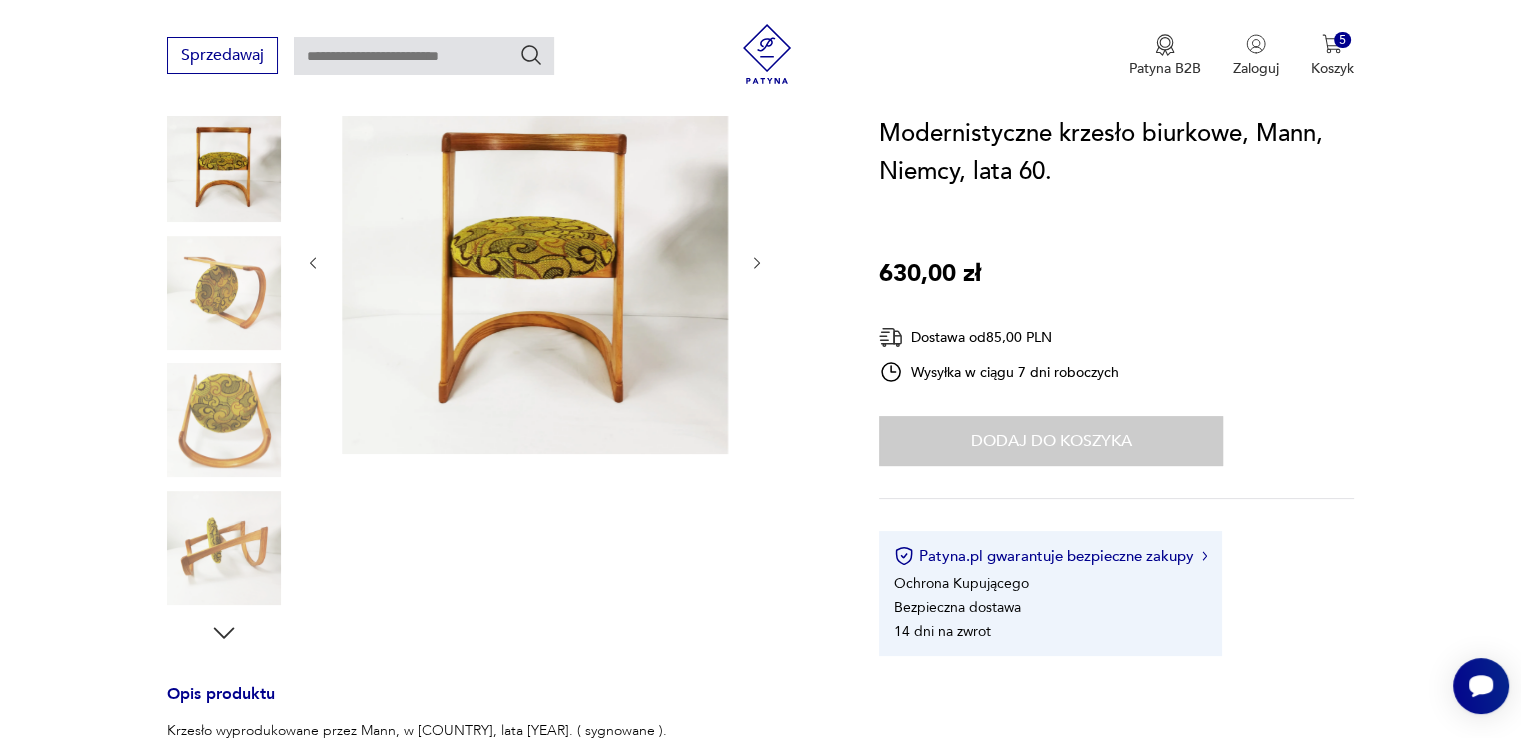 scroll, scrollTop: 400, scrollLeft: 0, axis: vertical 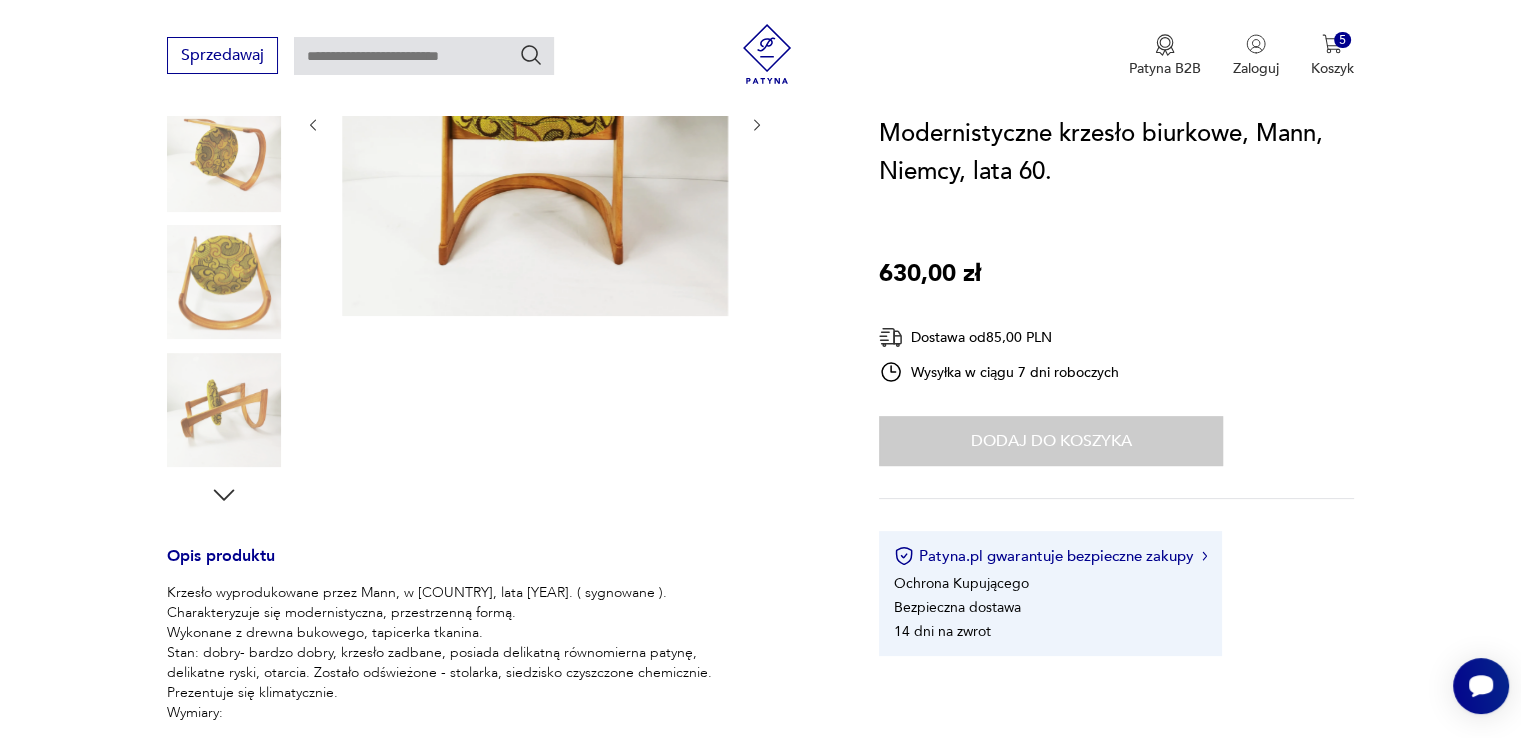 click at bounding box center [224, 410] 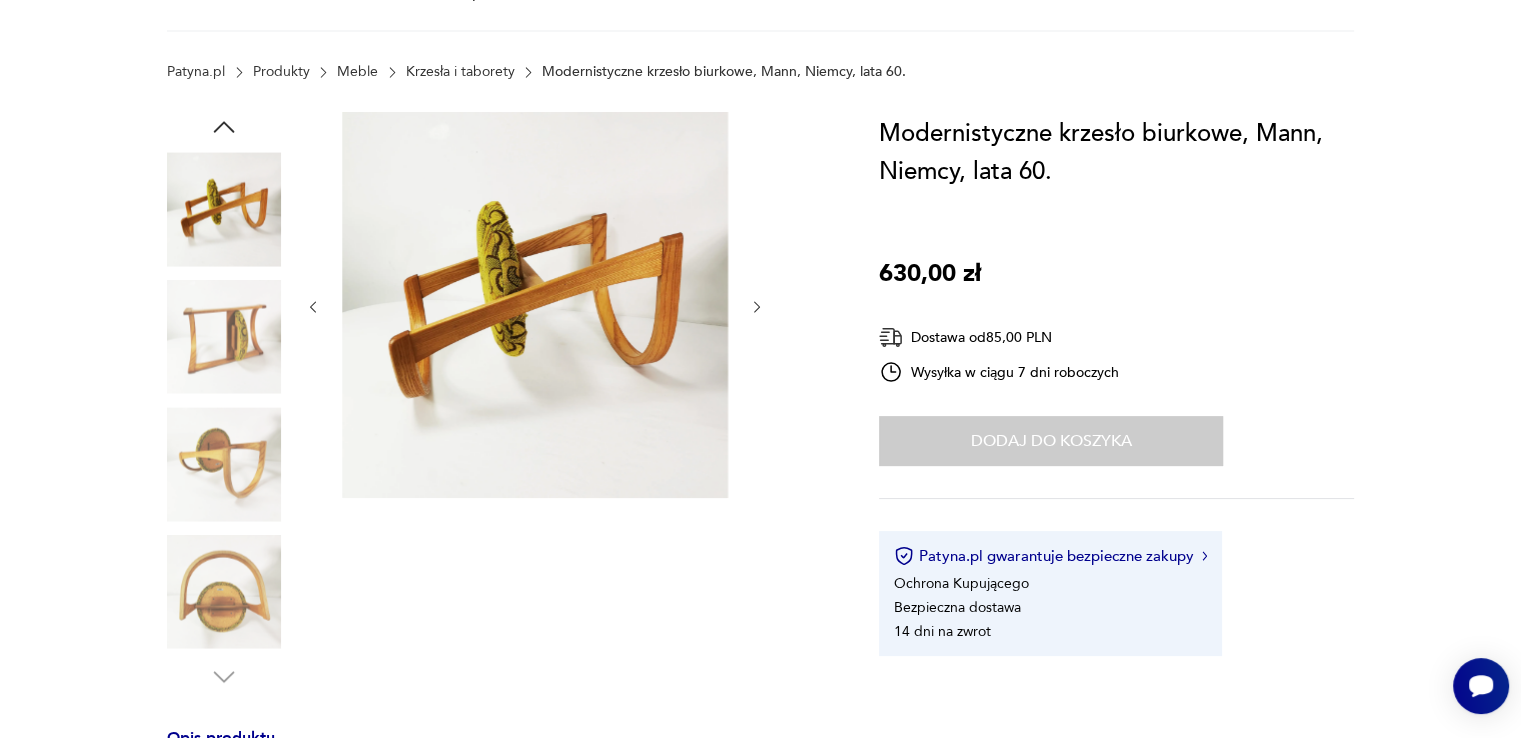 scroll, scrollTop: 100, scrollLeft: 0, axis: vertical 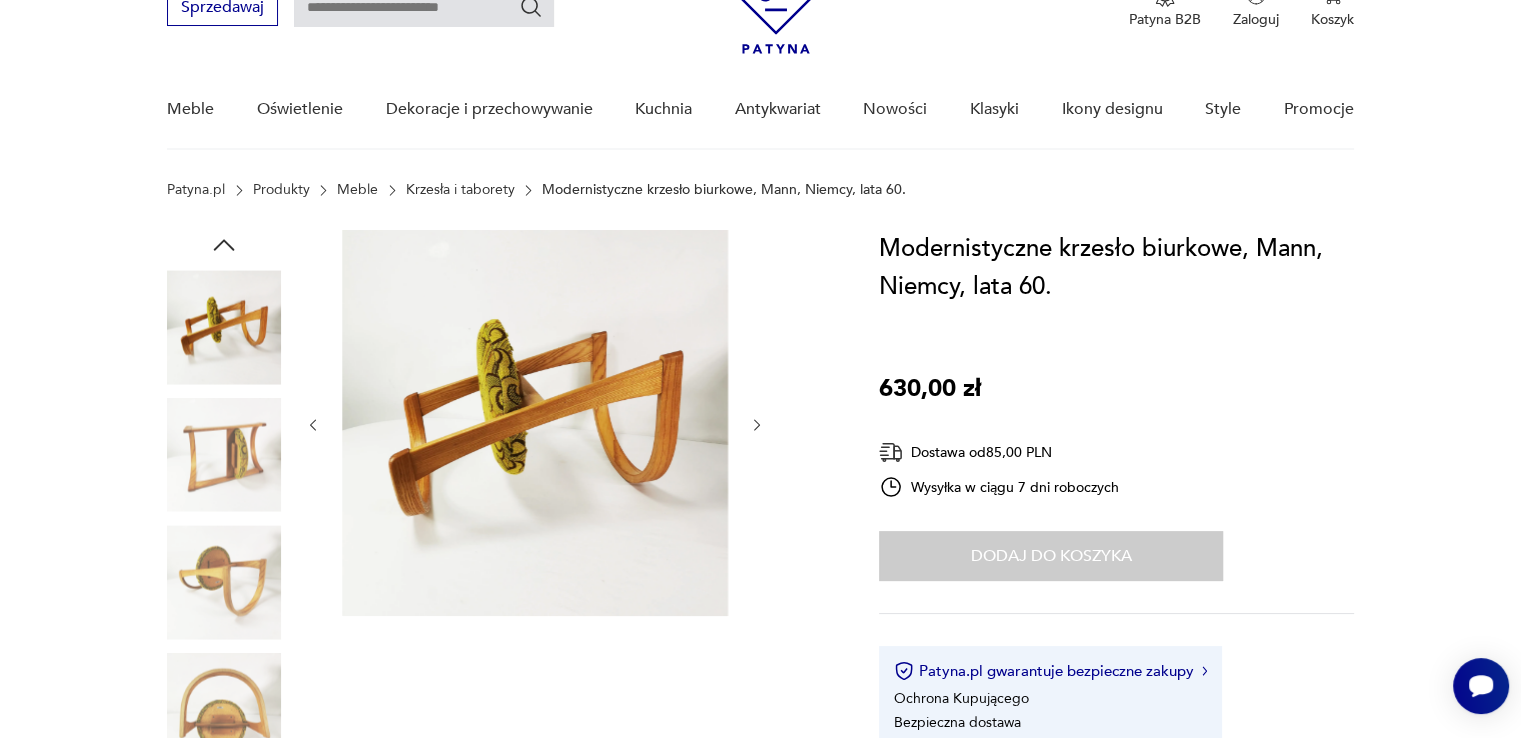 click at bounding box center [224, 327] 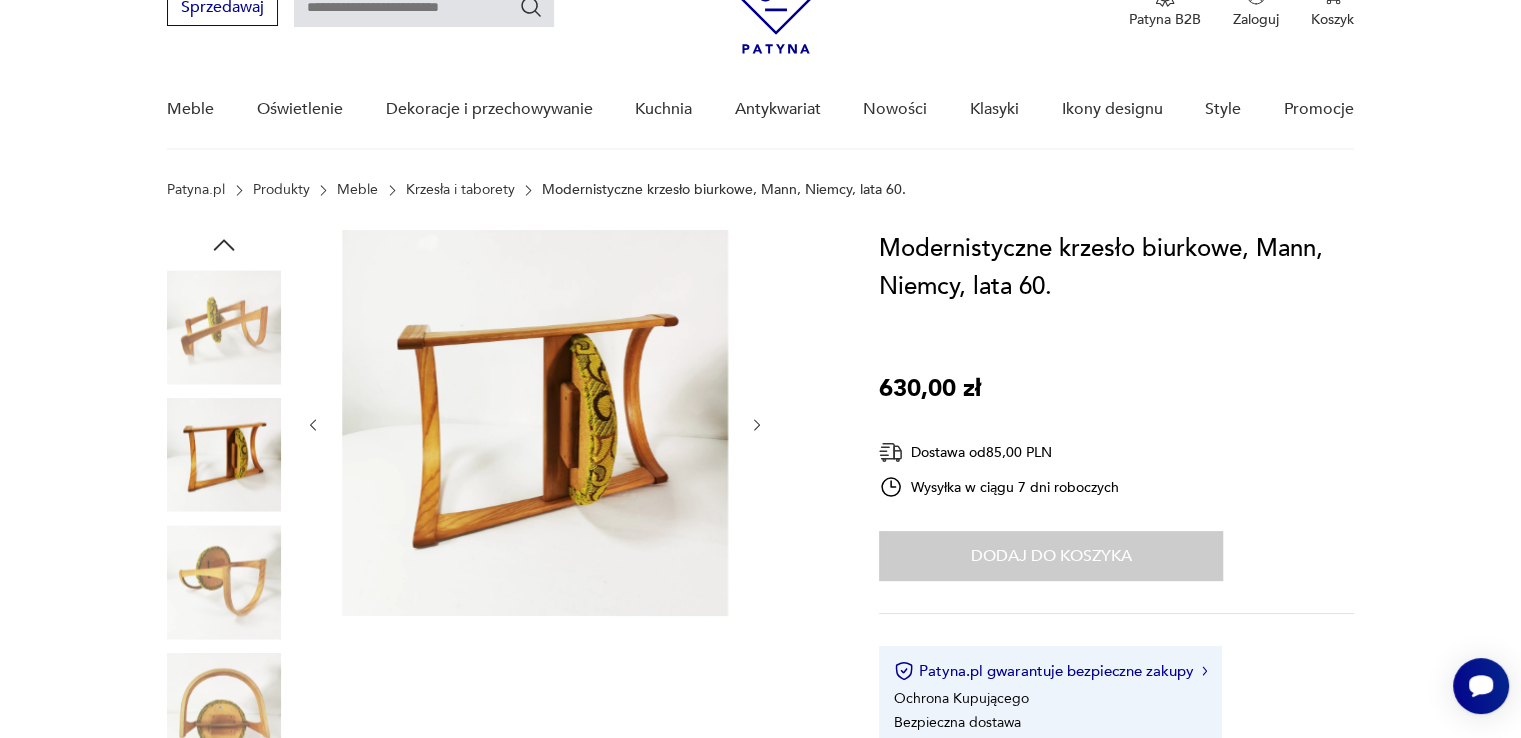 click at bounding box center (224, 582) 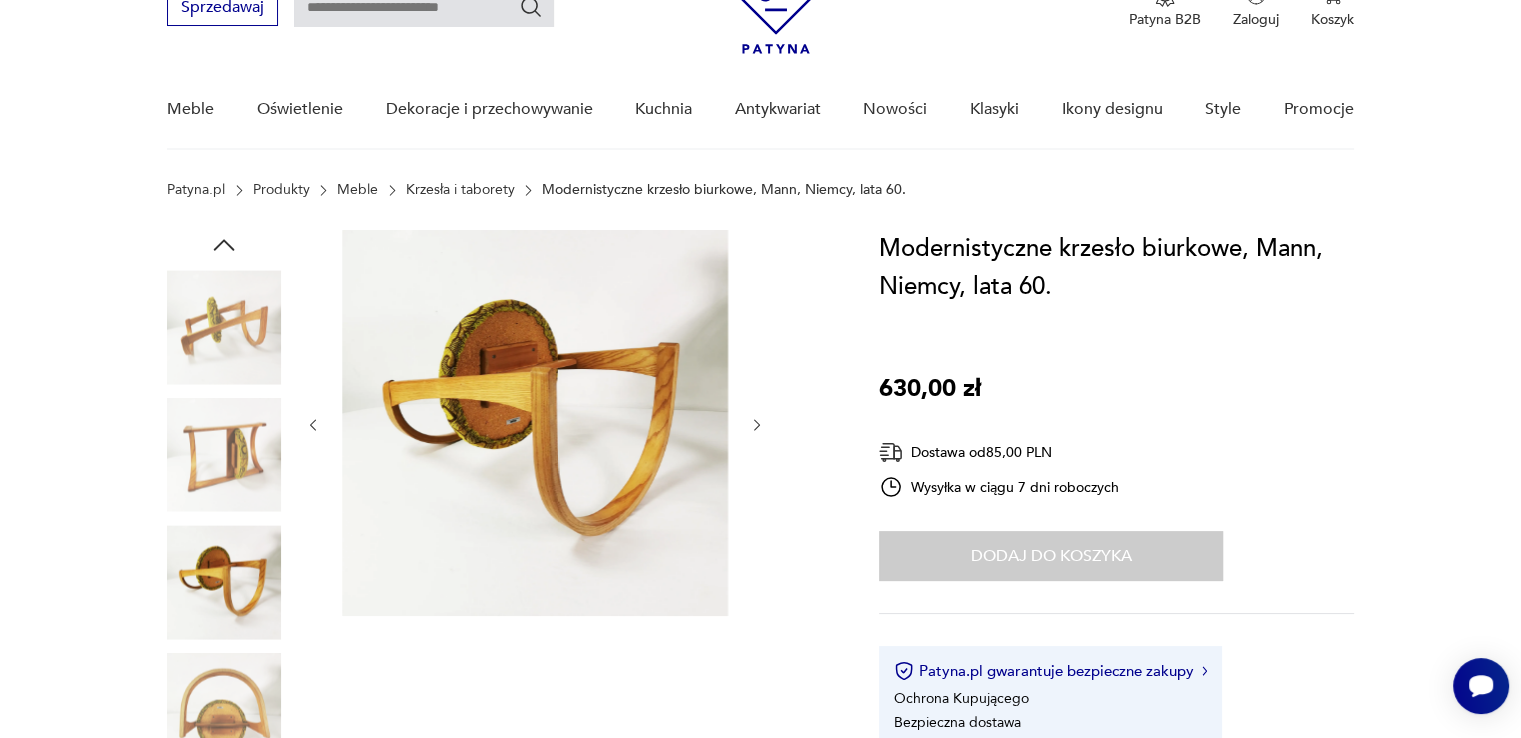 click at bounding box center [224, 455] 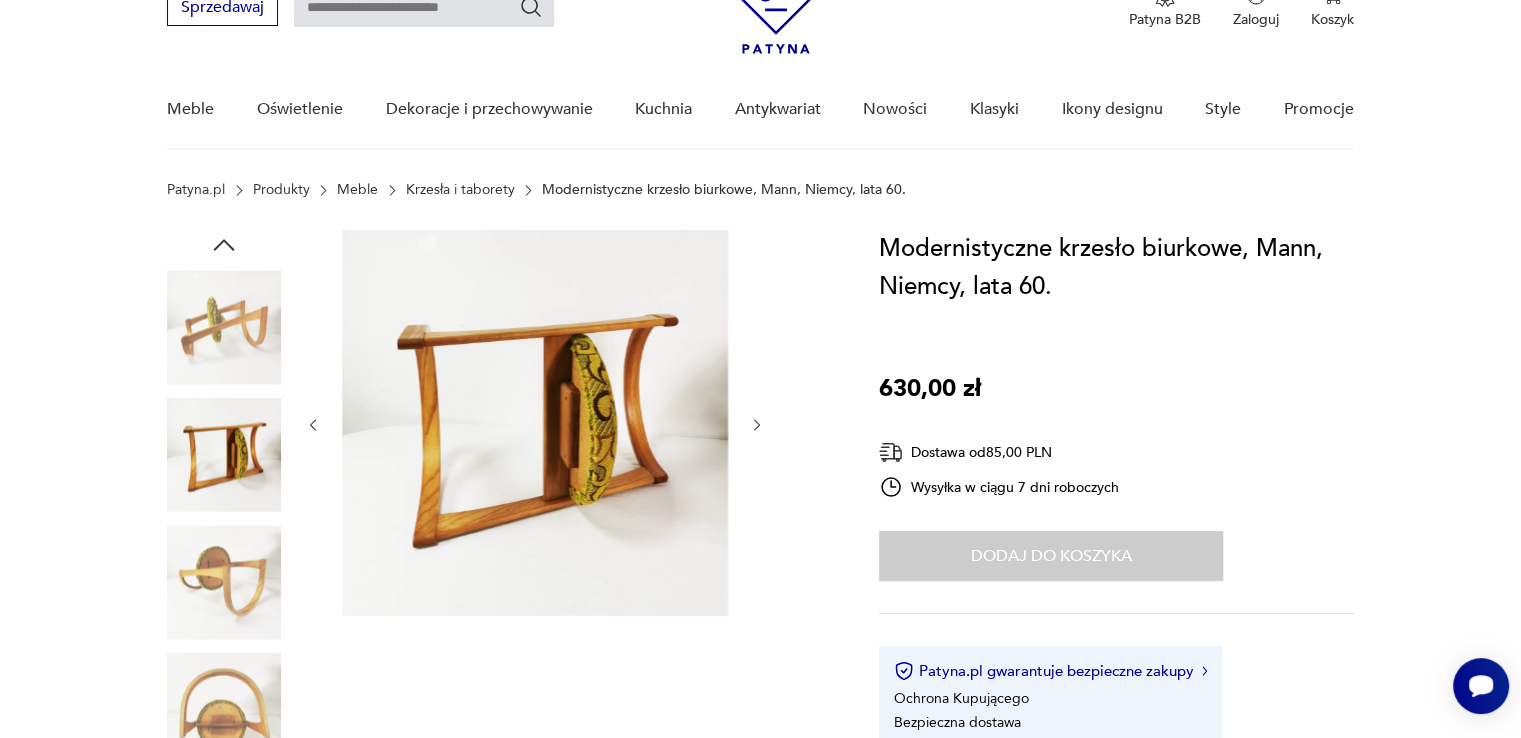 click at bounding box center (224, 327) 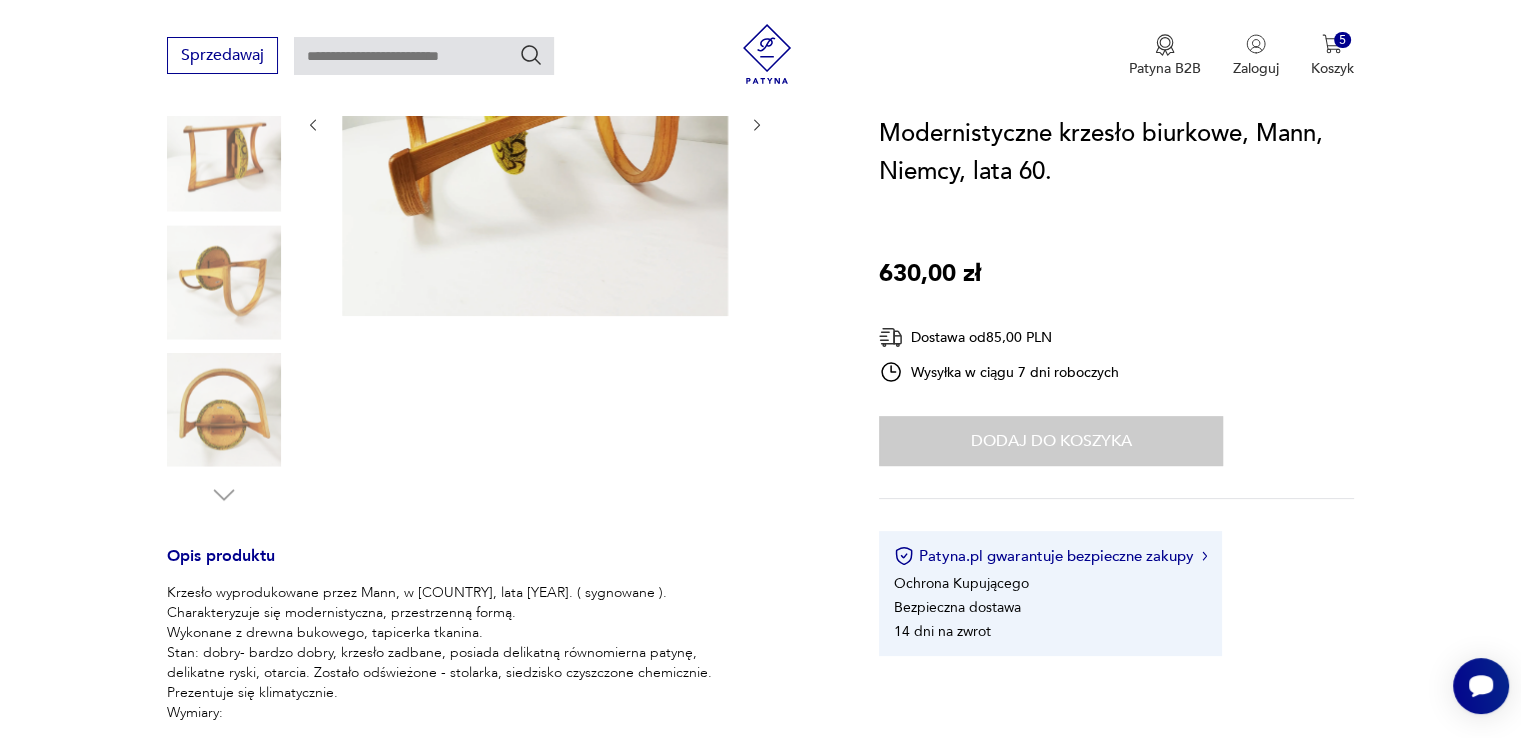 scroll, scrollTop: 0, scrollLeft: 0, axis: both 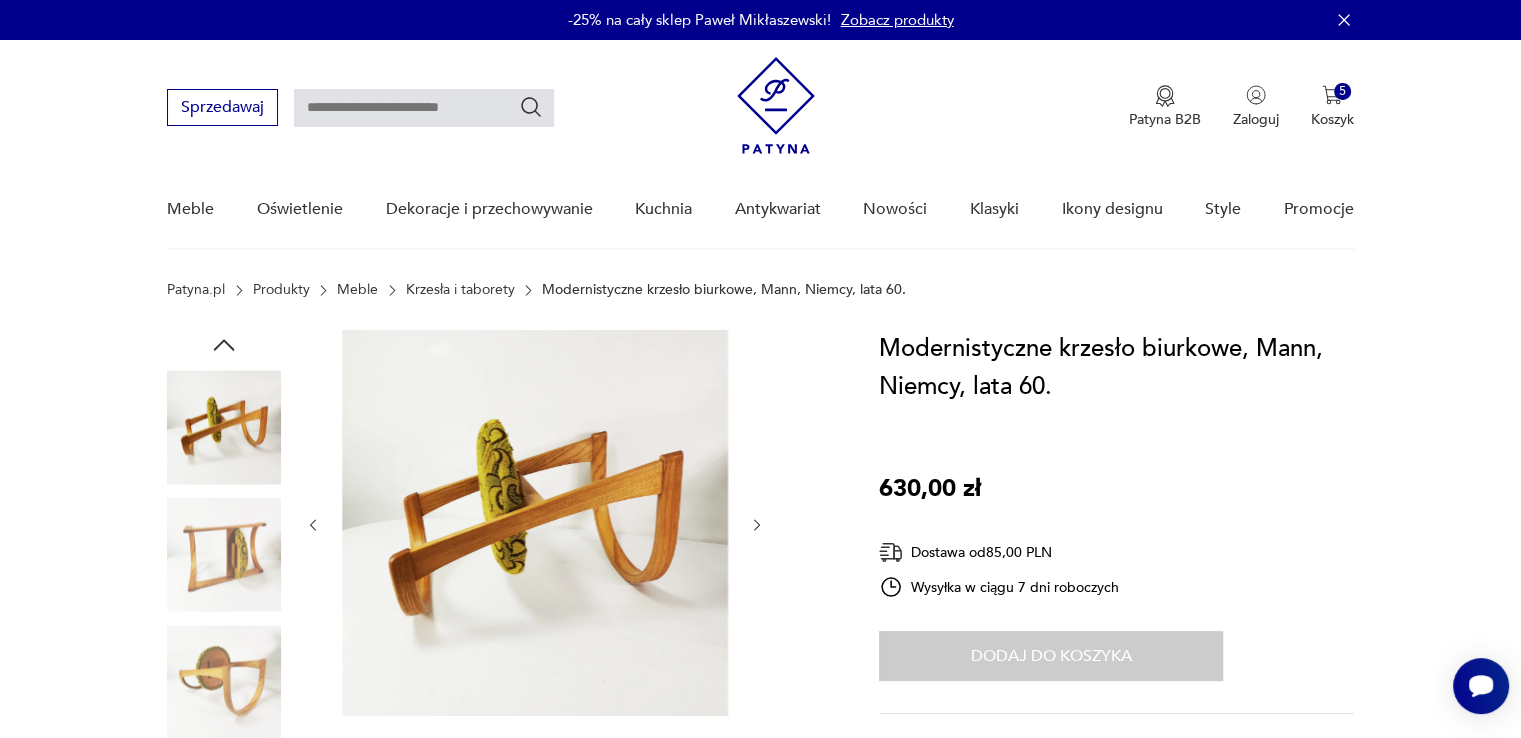click 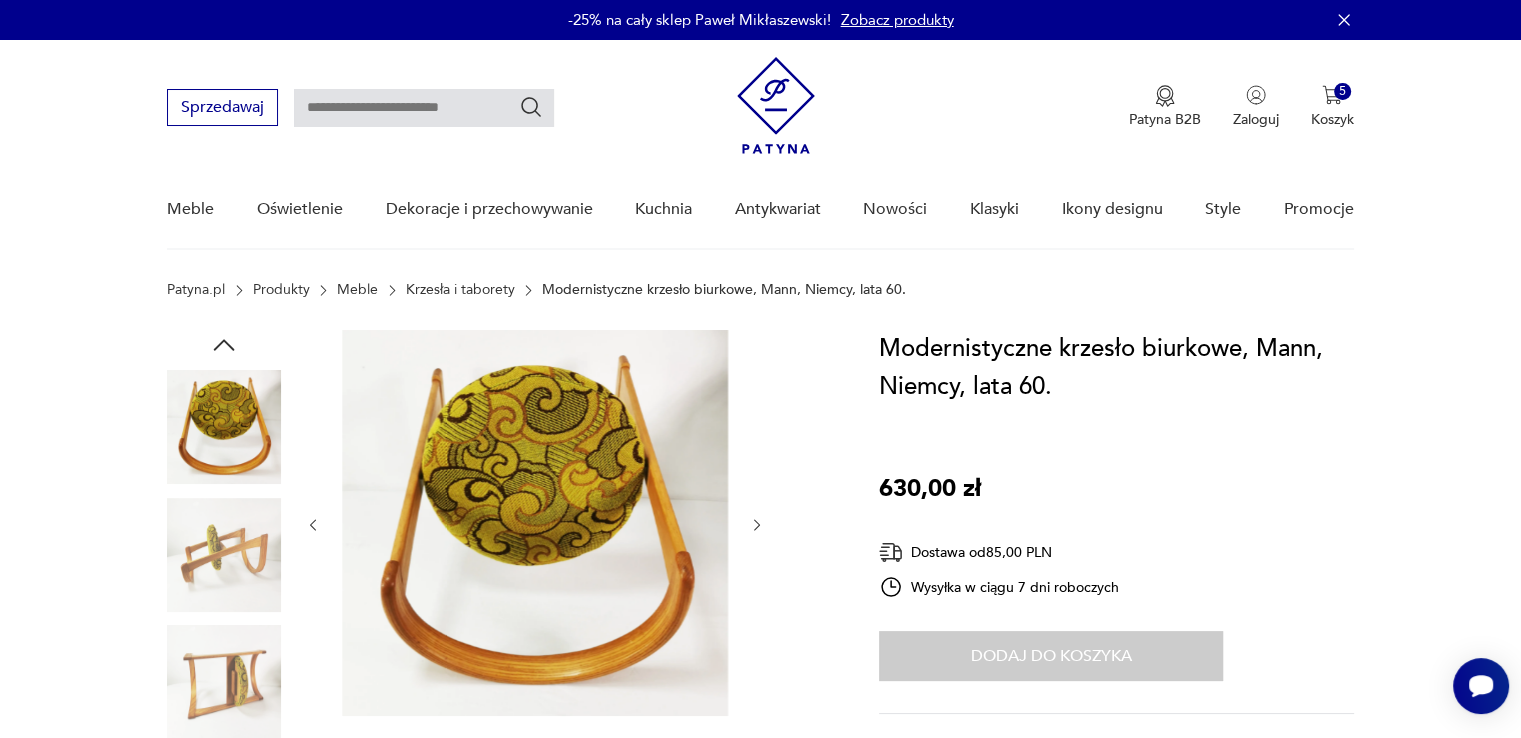 click at bounding box center (224, 427) 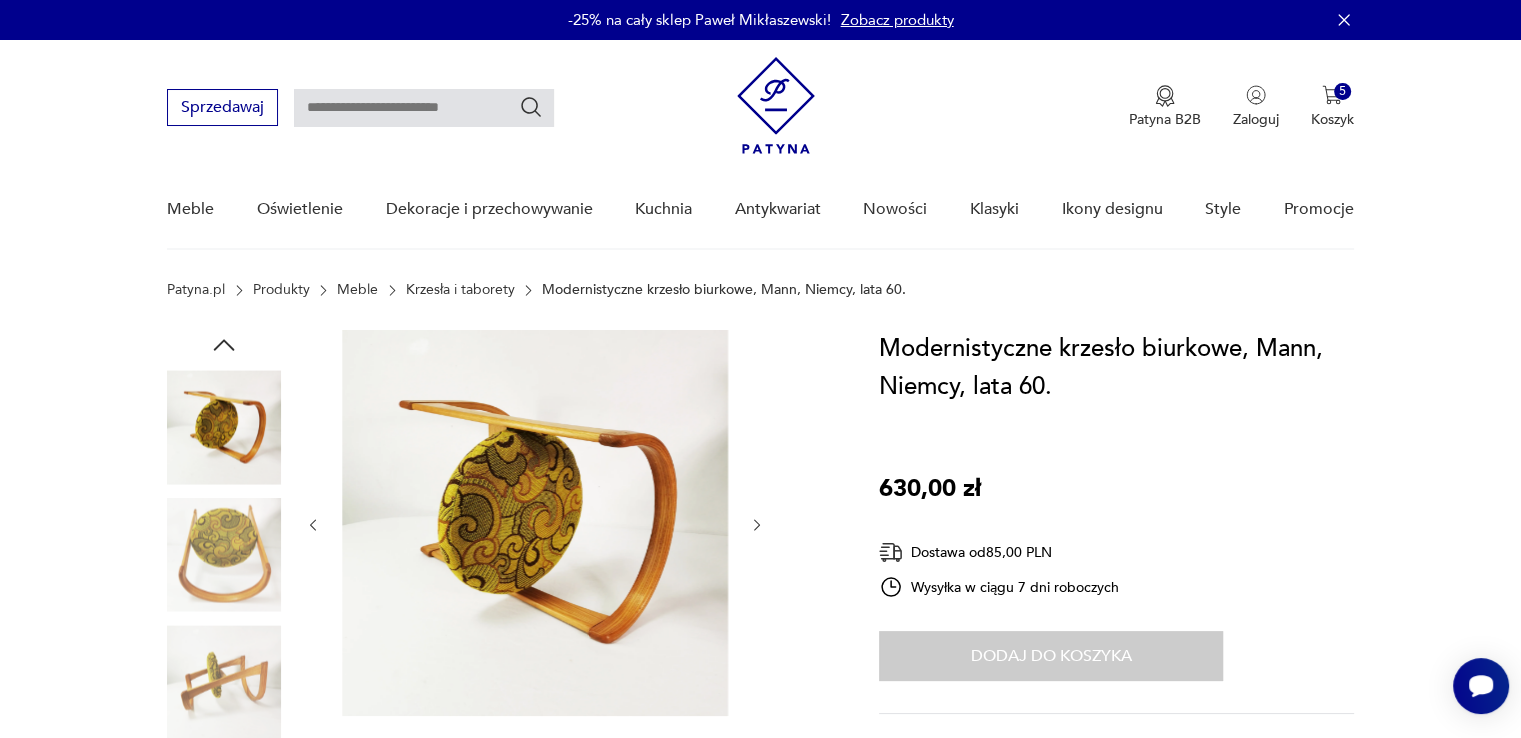 click at bounding box center [224, 427] 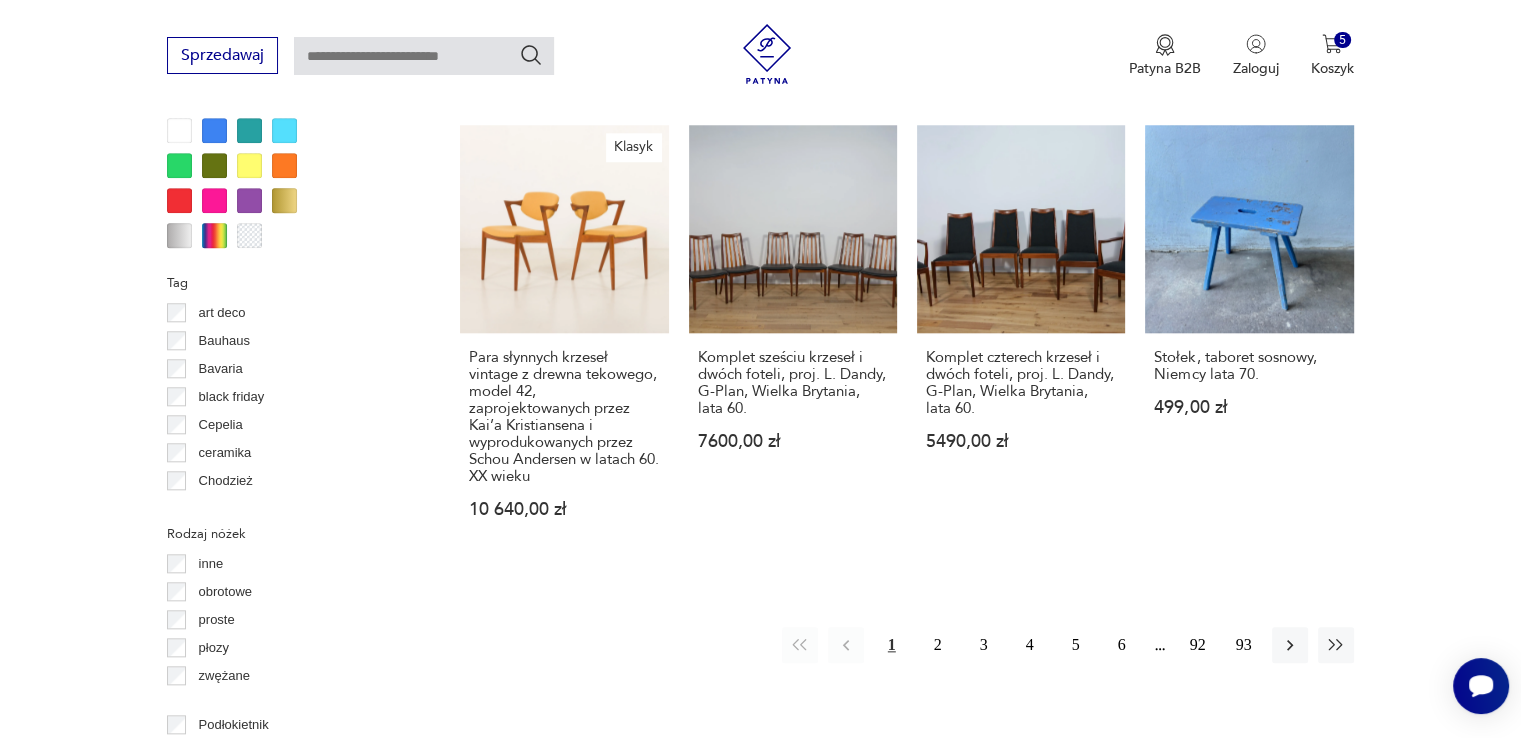 scroll, scrollTop: 2154, scrollLeft: 0, axis: vertical 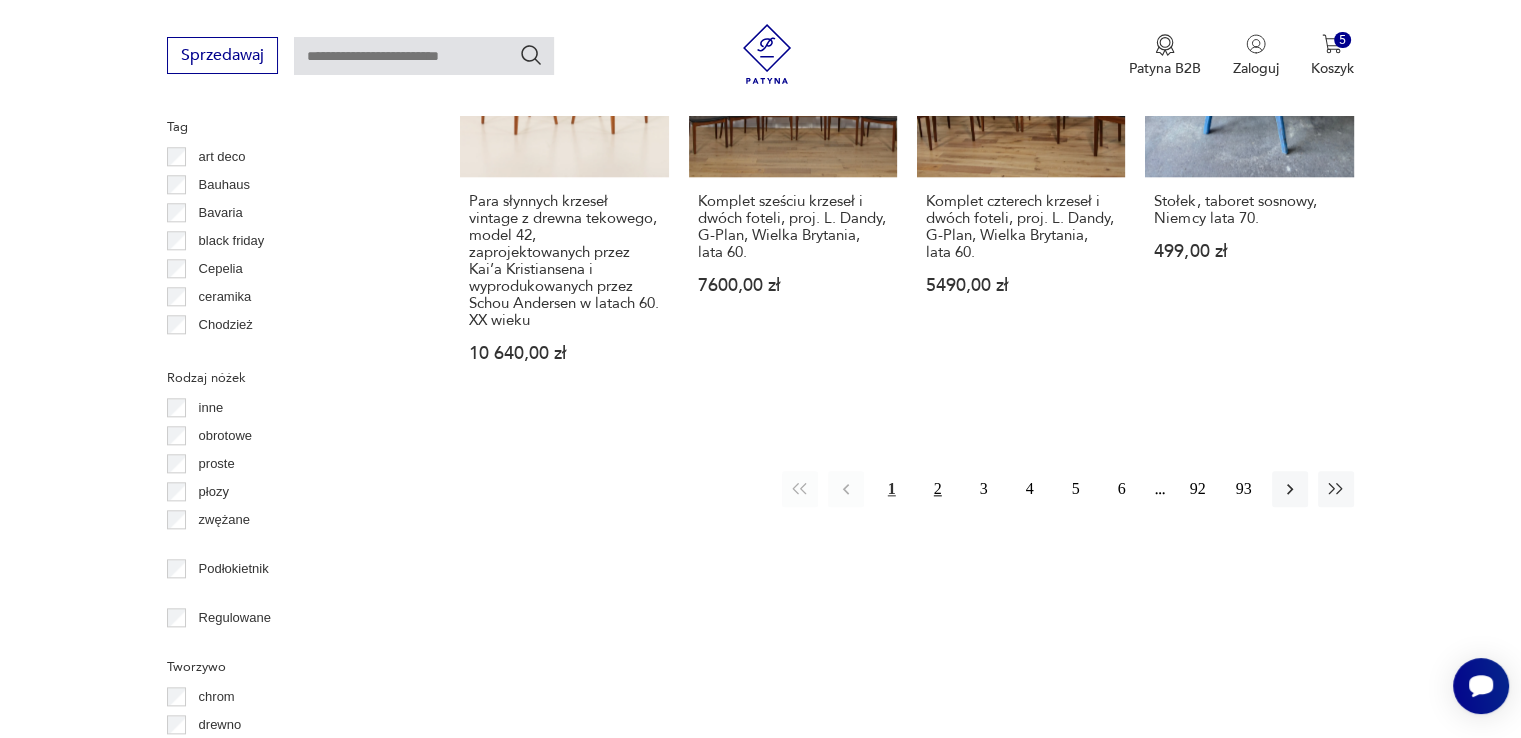 click on "2" at bounding box center (938, 489) 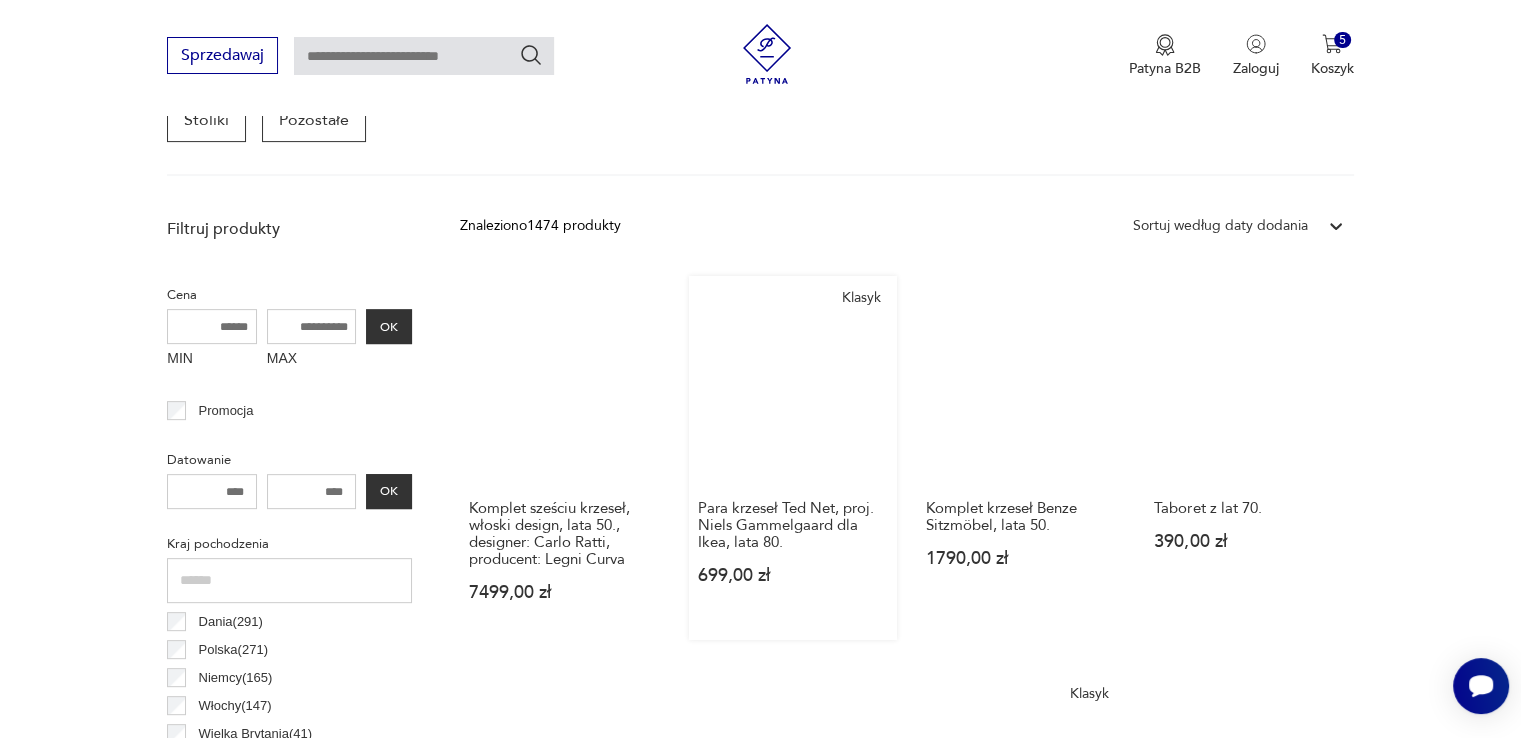 scroll, scrollTop: 730, scrollLeft: 0, axis: vertical 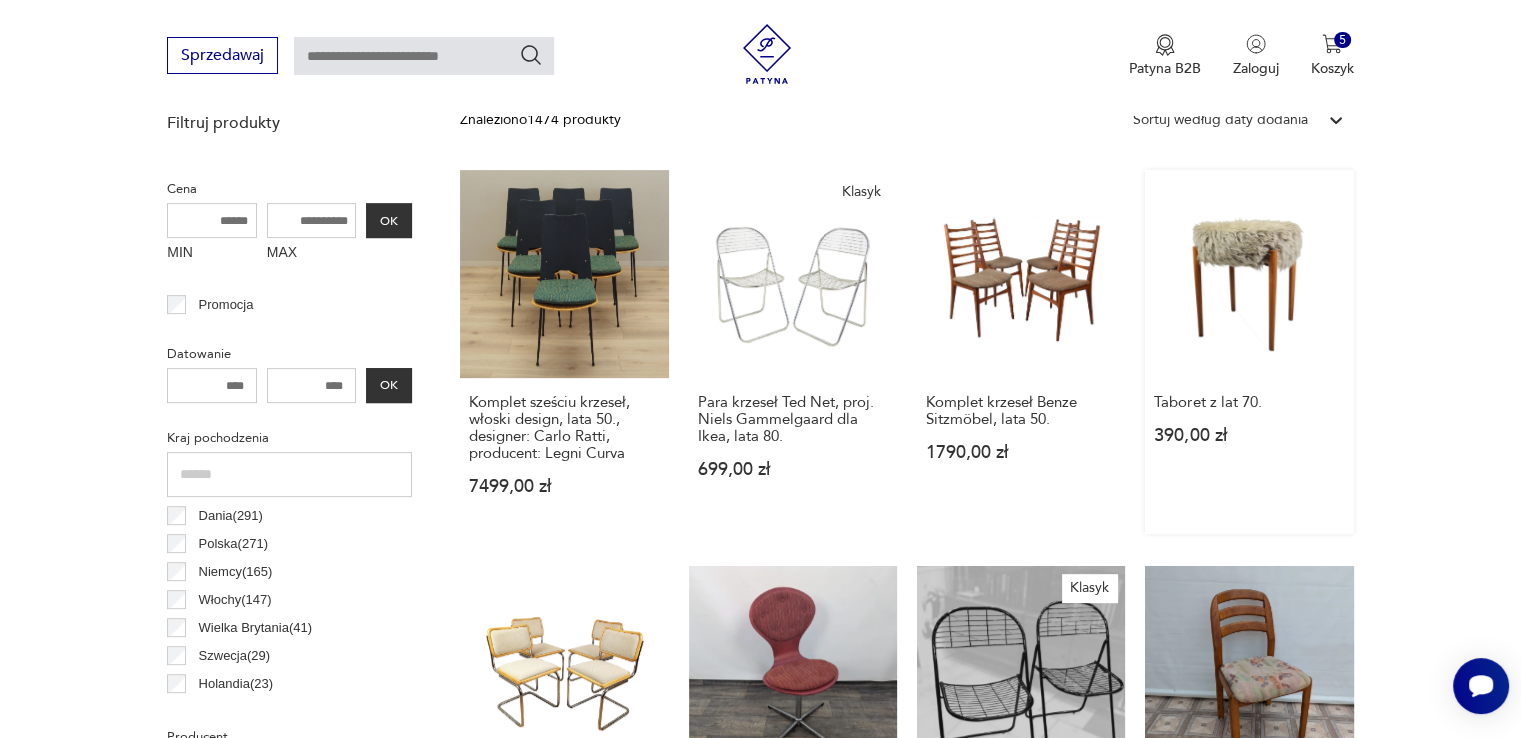 click on "Taboret z lat [YEAR]. [PRICE]" at bounding box center (1249, 352) 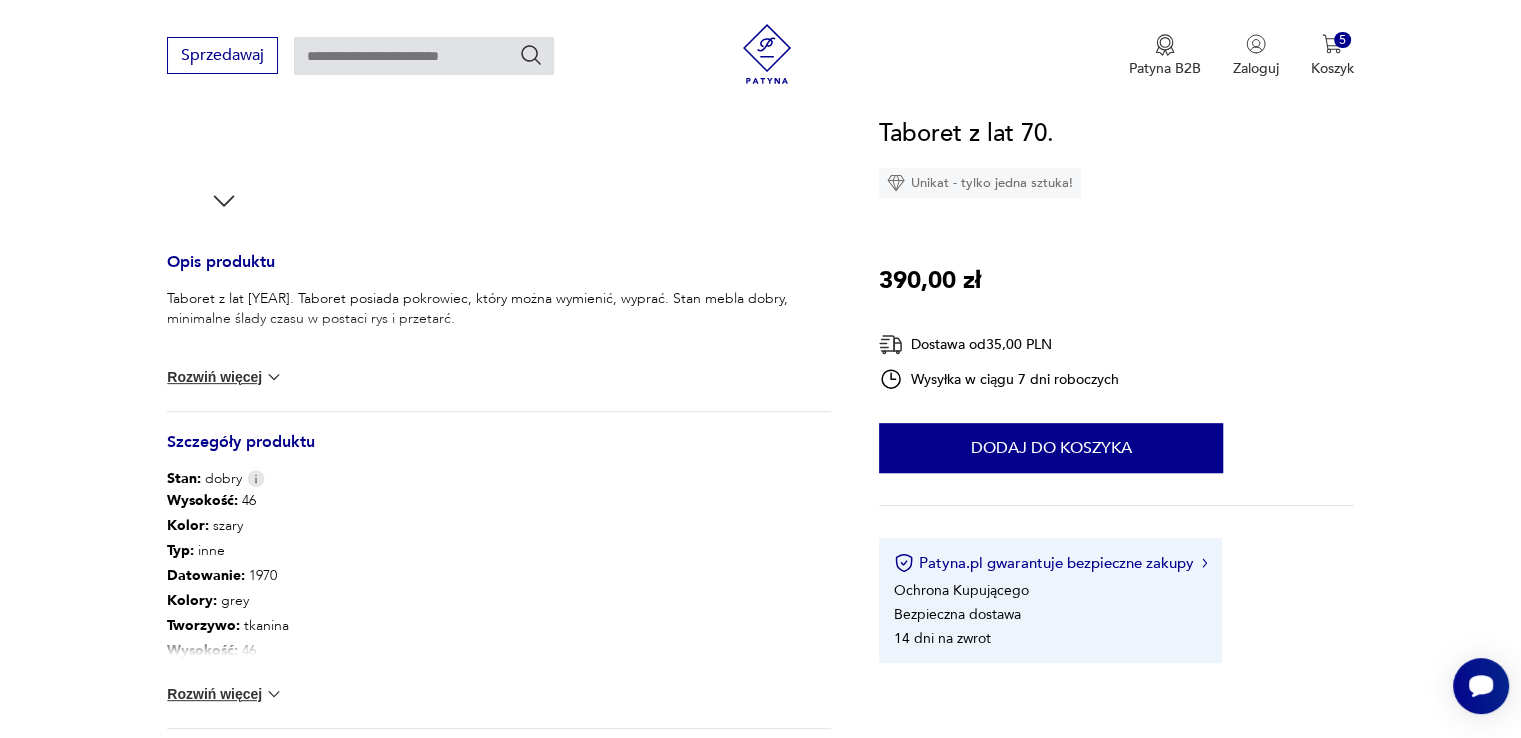 scroll, scrollTop: 900, scrollLeft: 0, axis: vertical 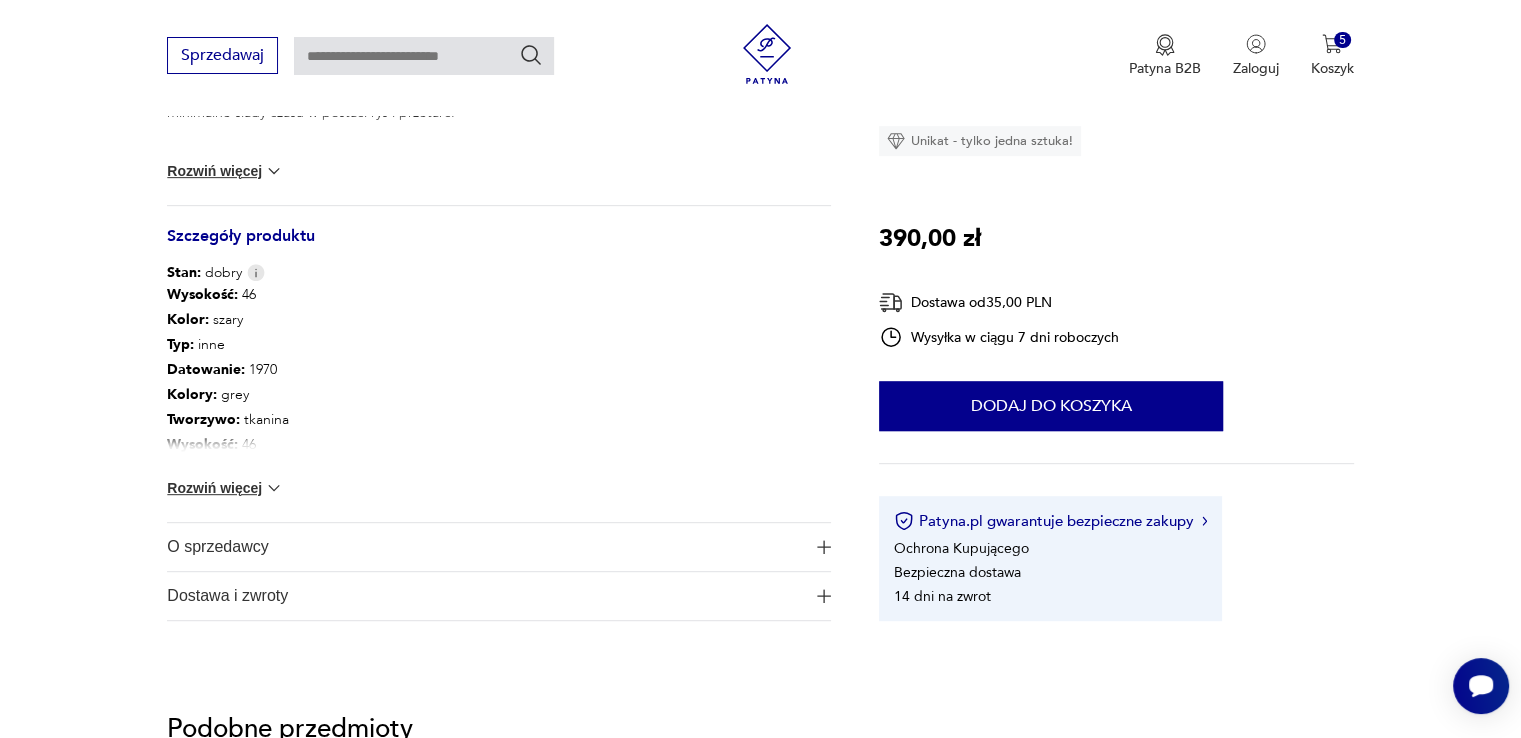 click at bounding box center [274, 488] 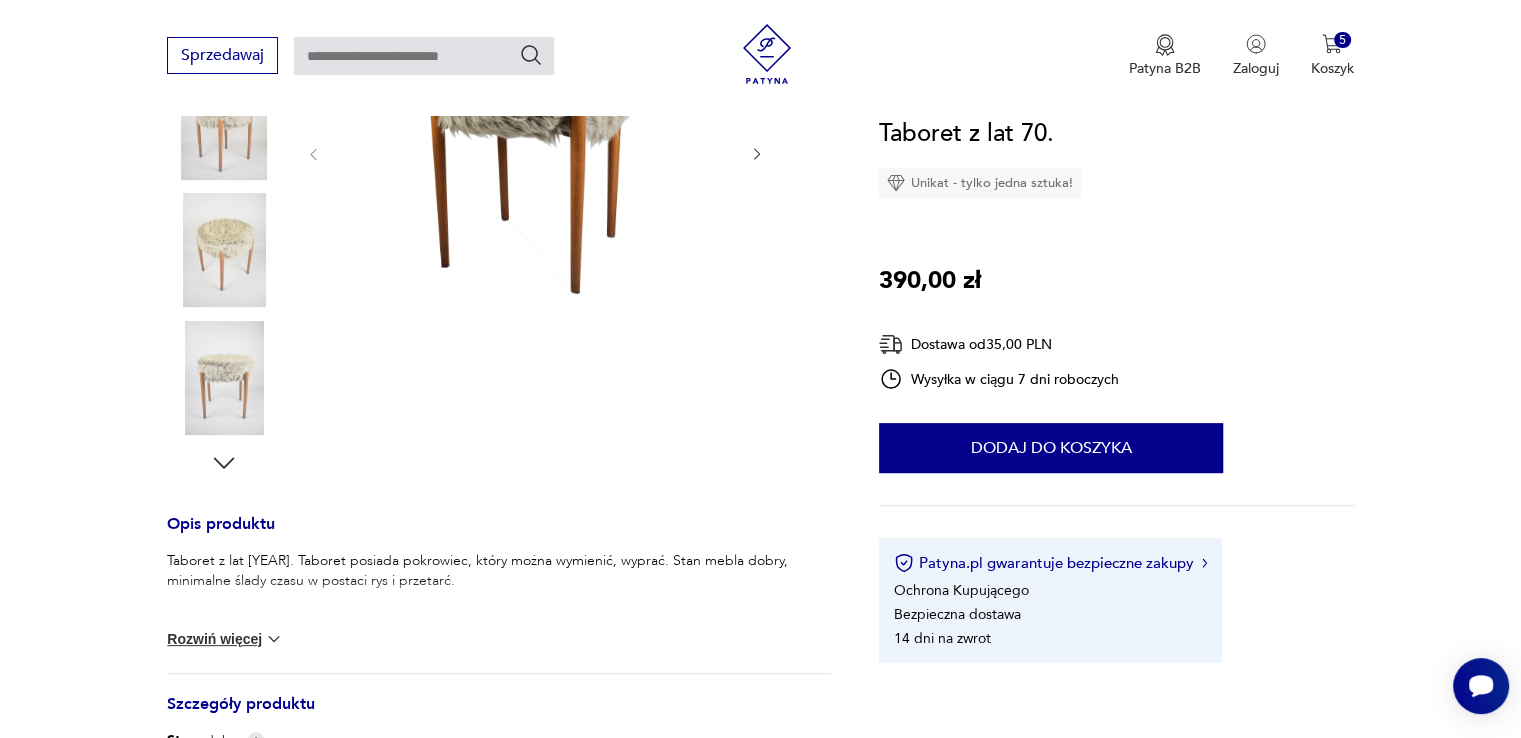 scroll, scrollTop: 300, scrollLeft: 0, axis: vertical 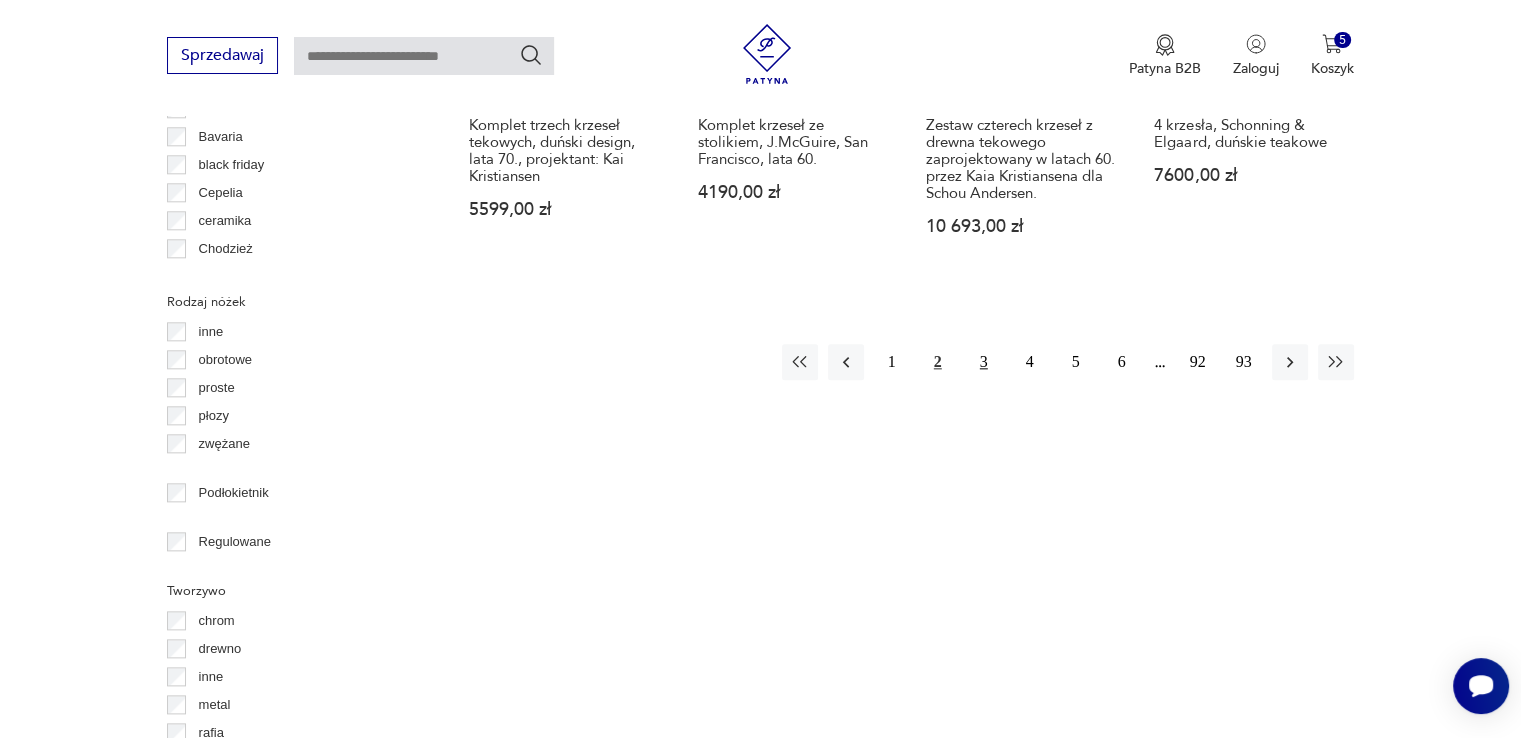 click on "3" at bounding box center (984, 362) 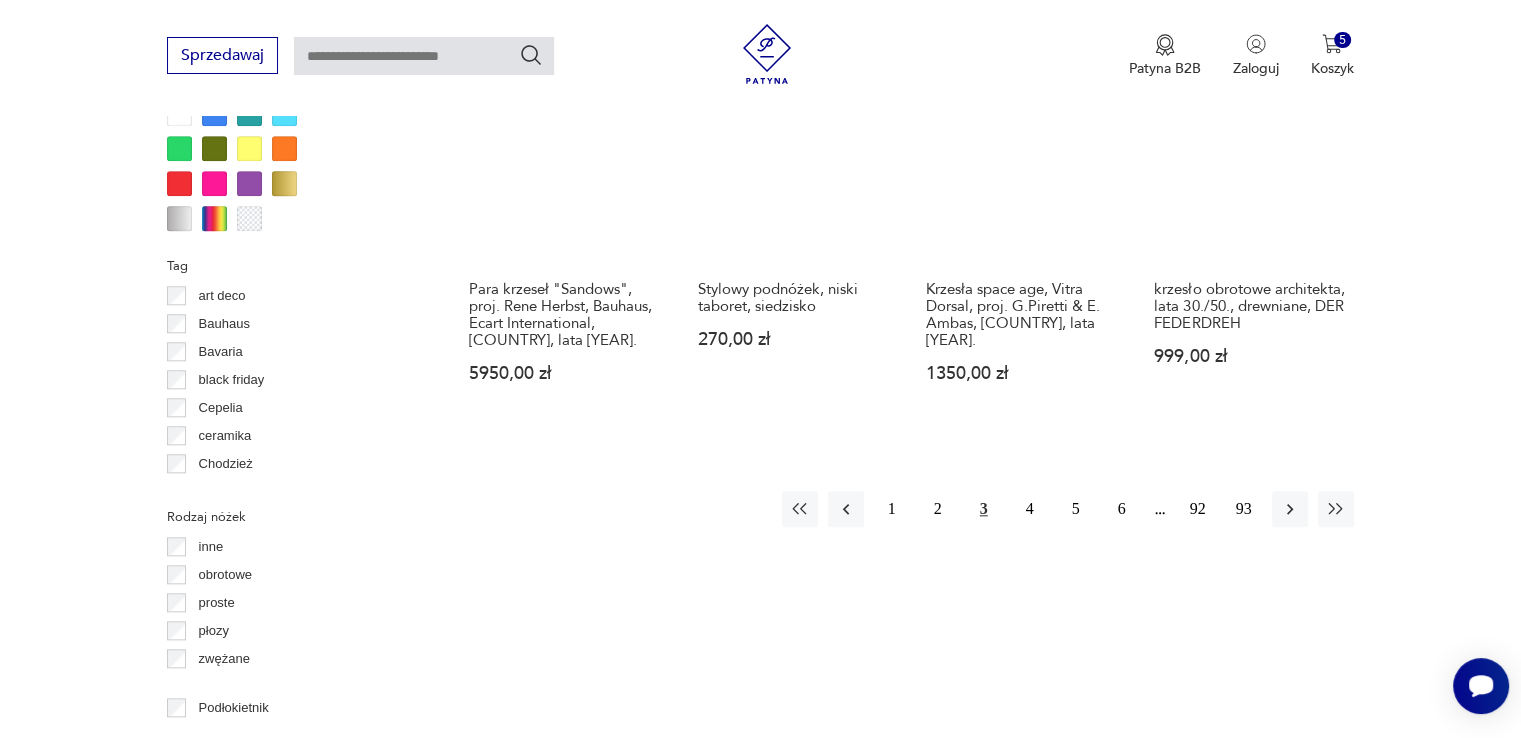scroll, scrollTop: 2030, scrollLeft: 0, axis: vertical 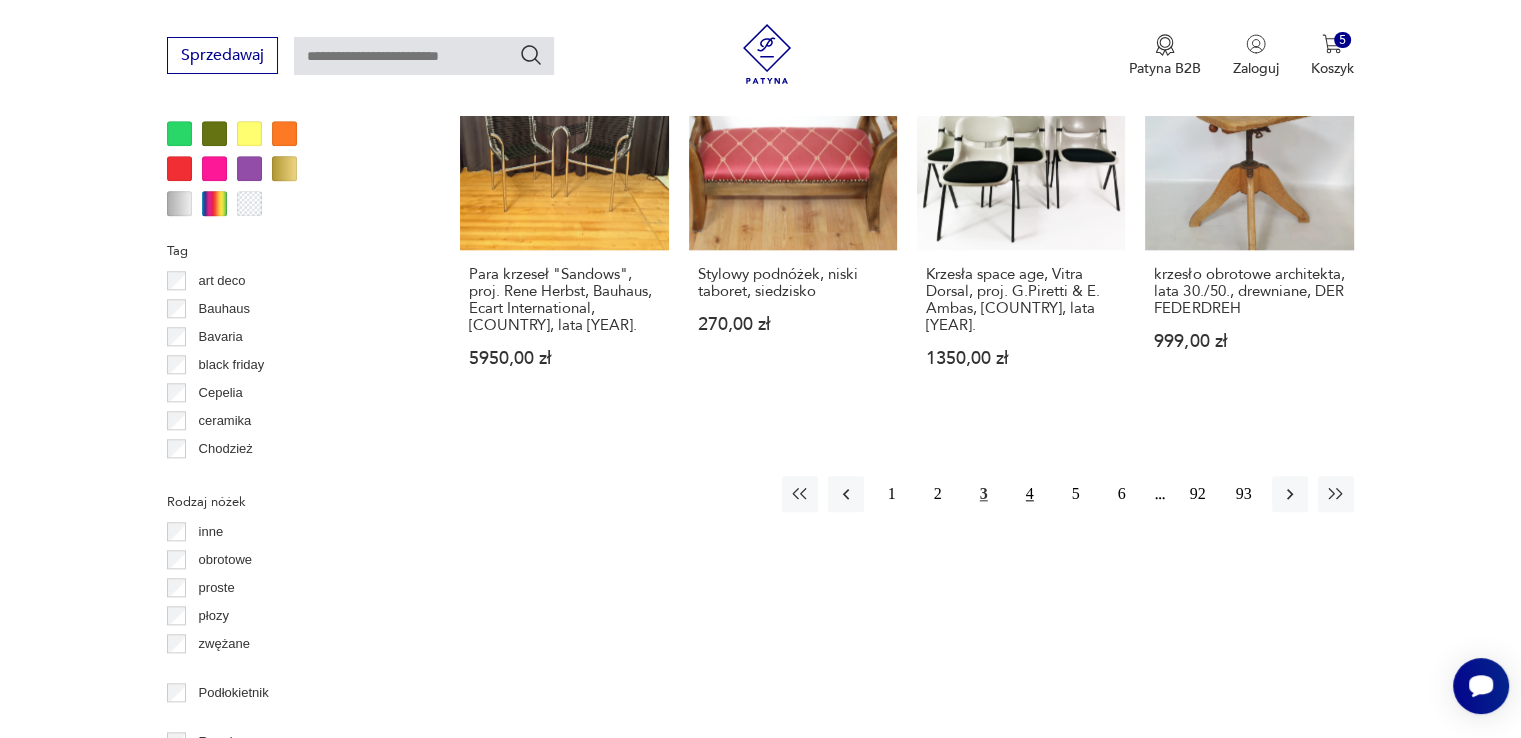 click on "4" at bounding box center (1030, 494) 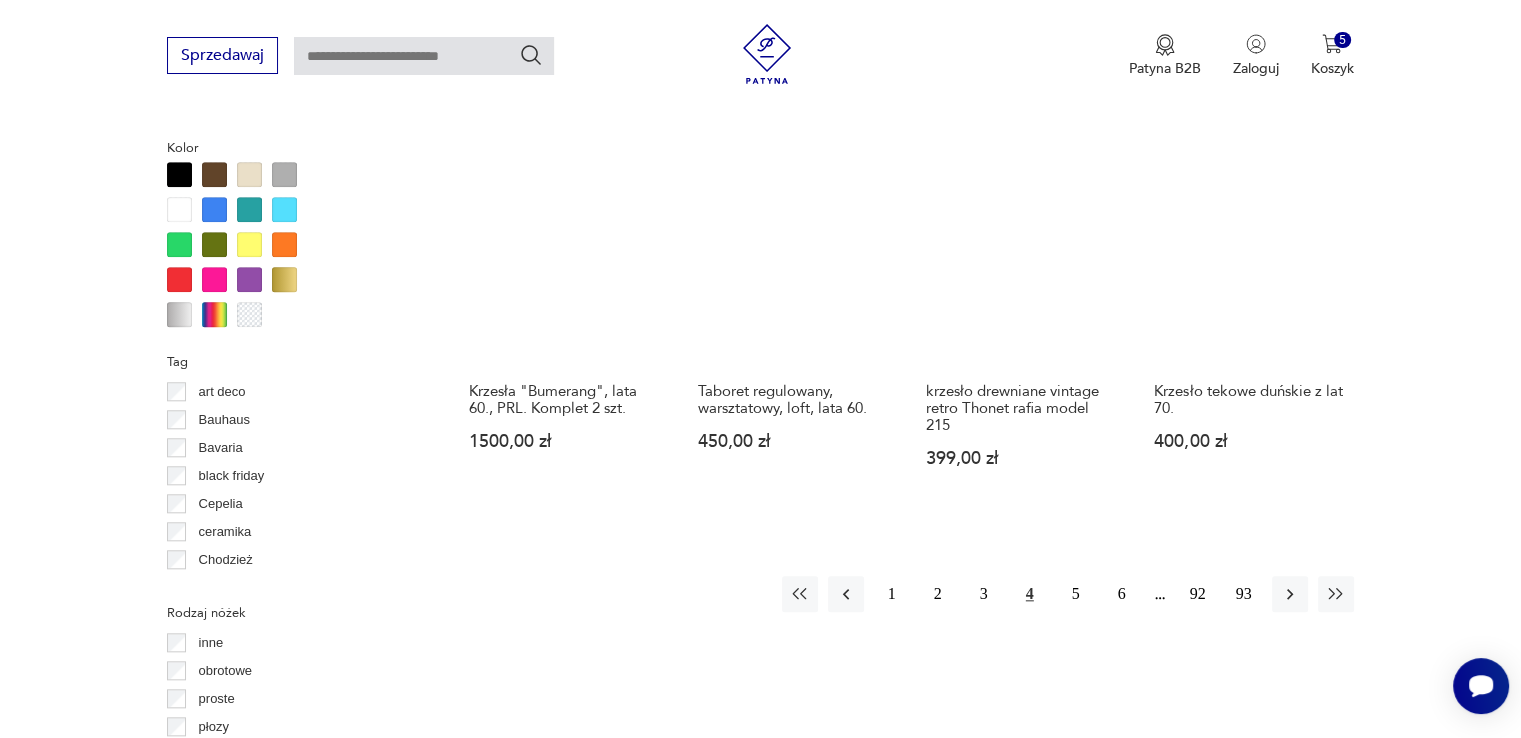 scroll, scrollTop: 1930, scrollLeft: 0, axis: vertical 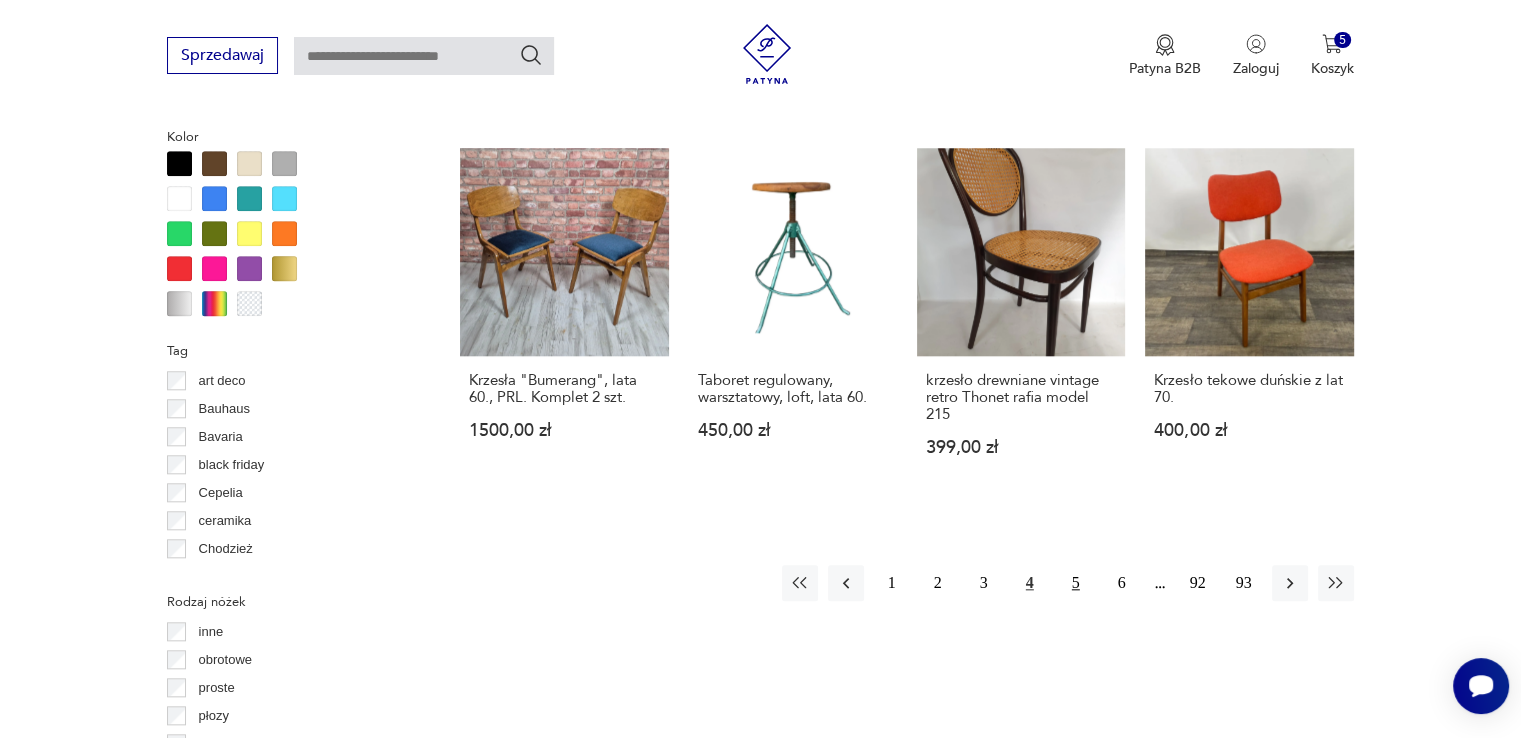 click on "5" at bounding box center [1076, 583] 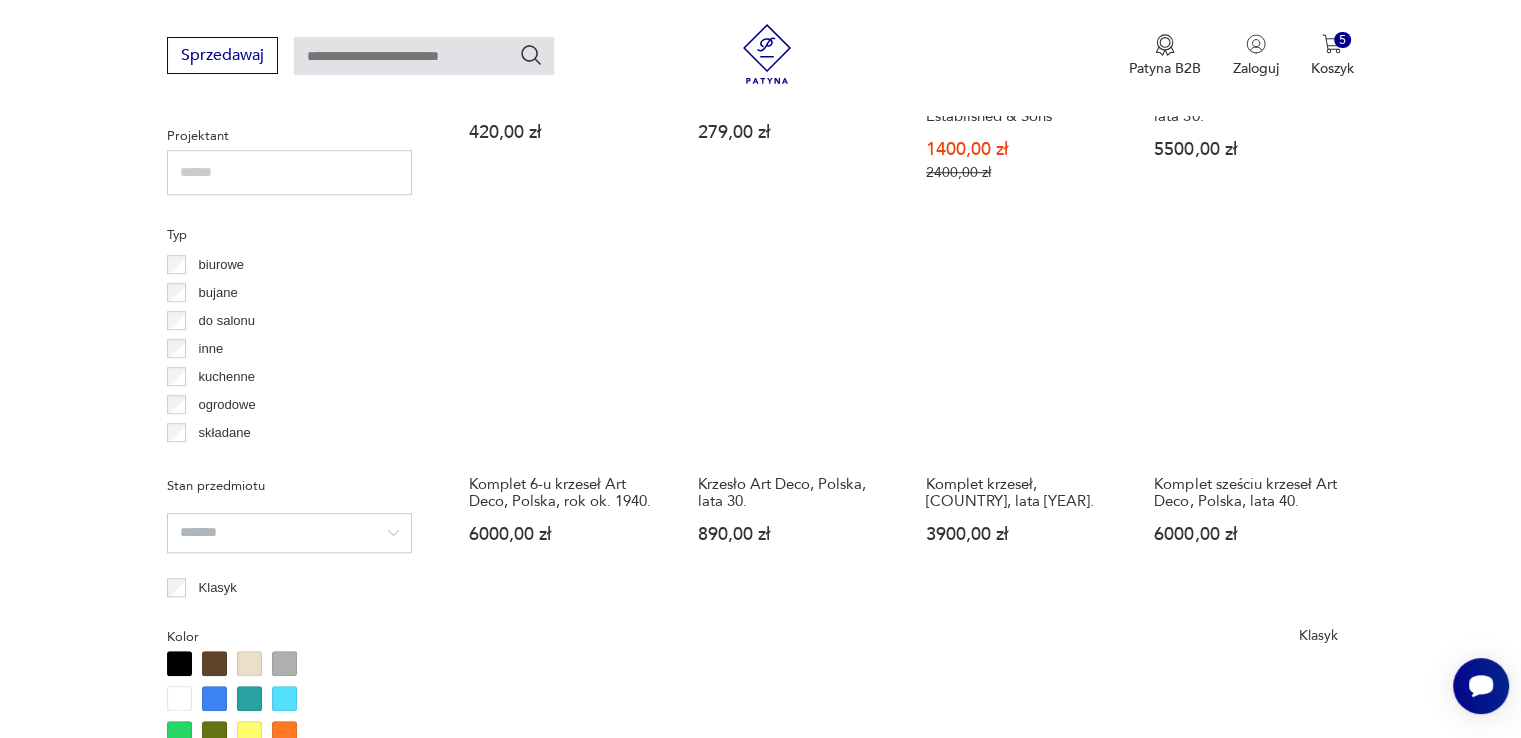 scroll, scrollTop: 1830, scrollLeft: 0, axis: vertical 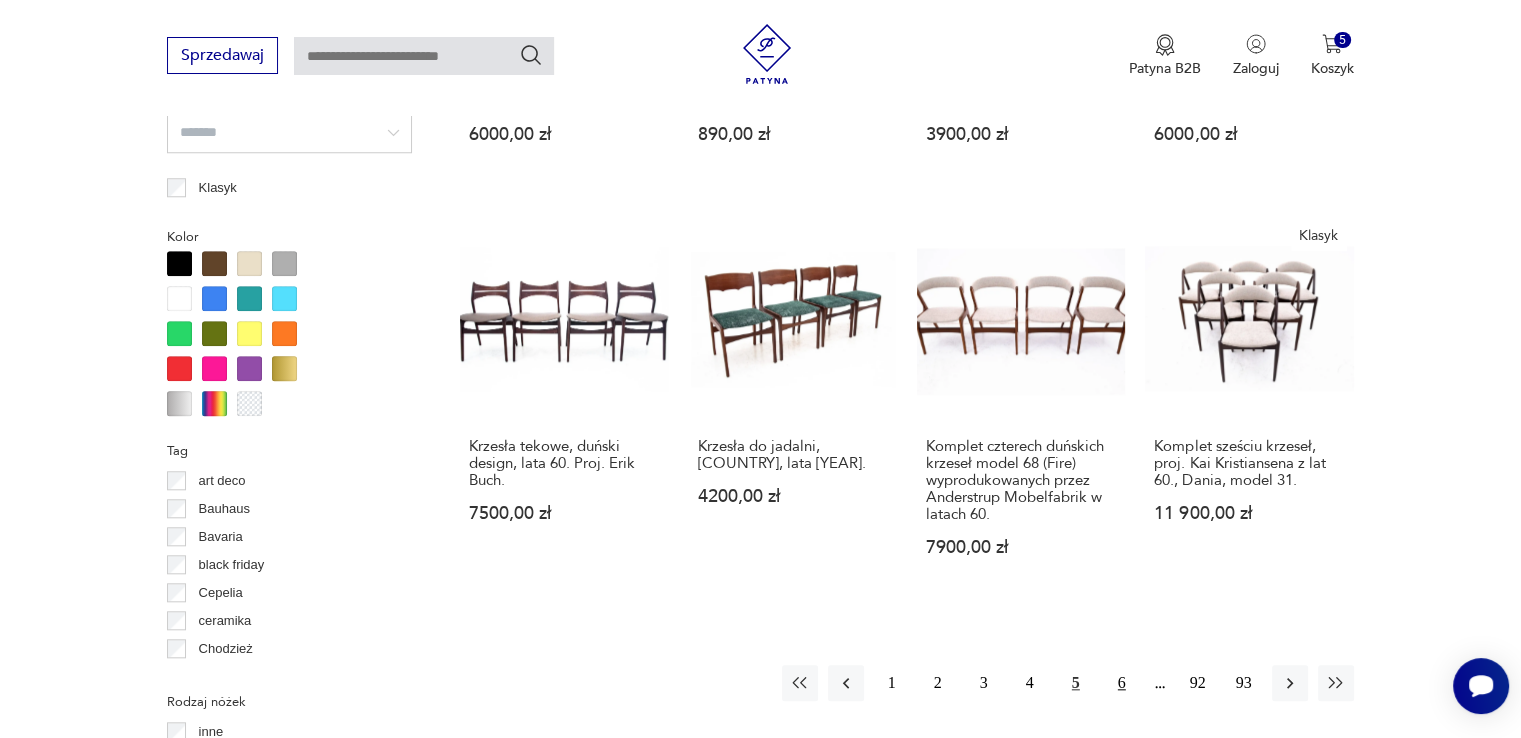 click on "6" at bounding box center [1122, 683] 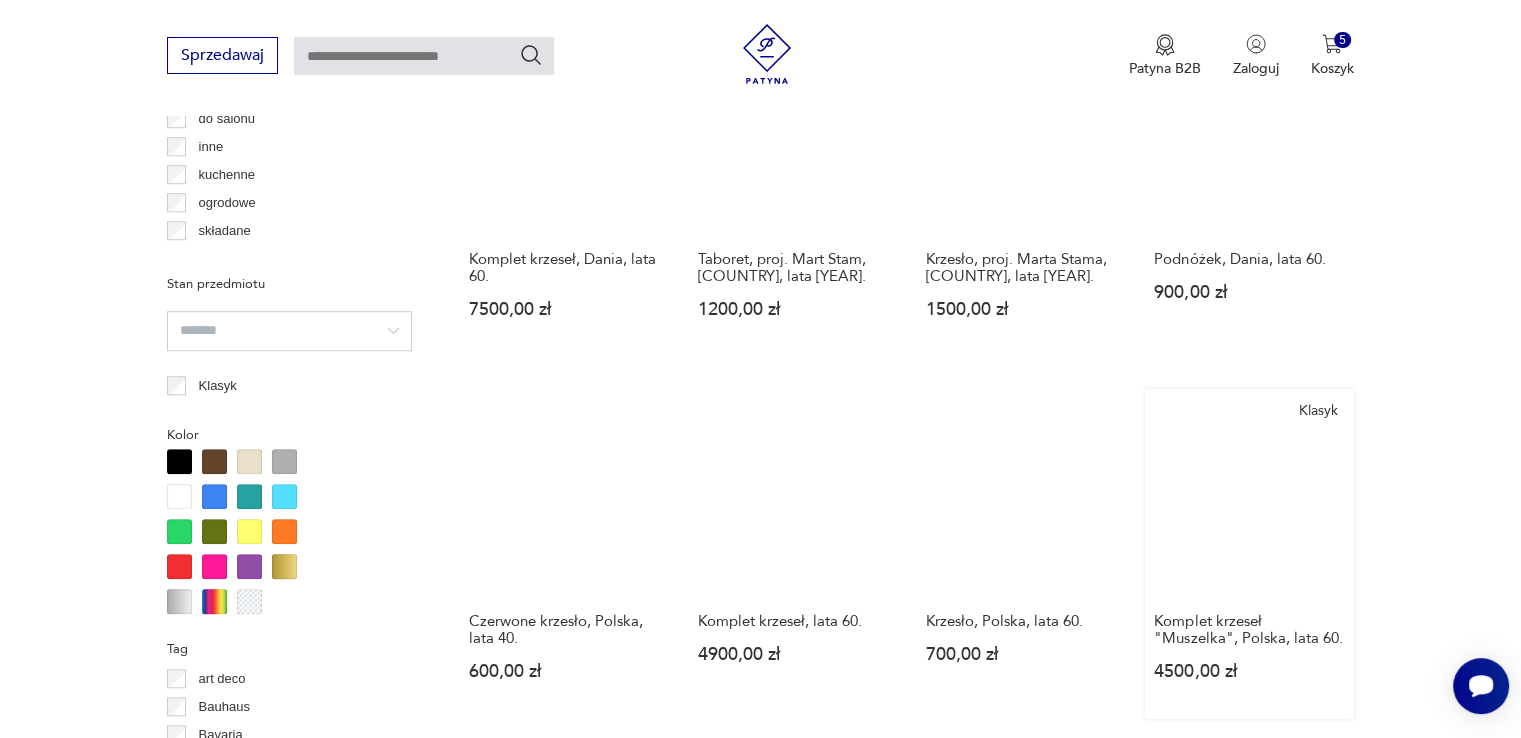 scroll, scrollTop: 1830, scrollLeft: 0, axis: vertical 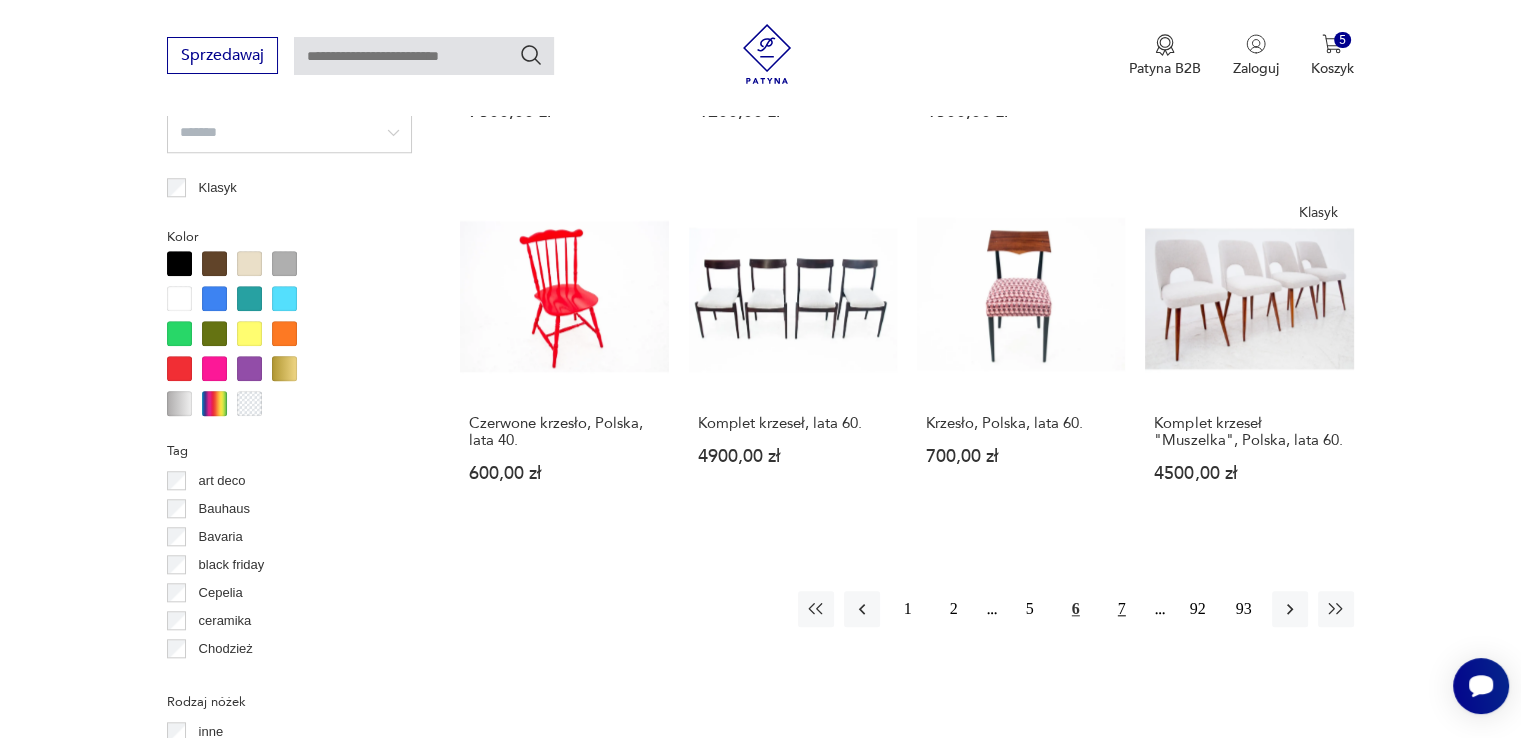 click on "7" at bounding box center [1122, 609] 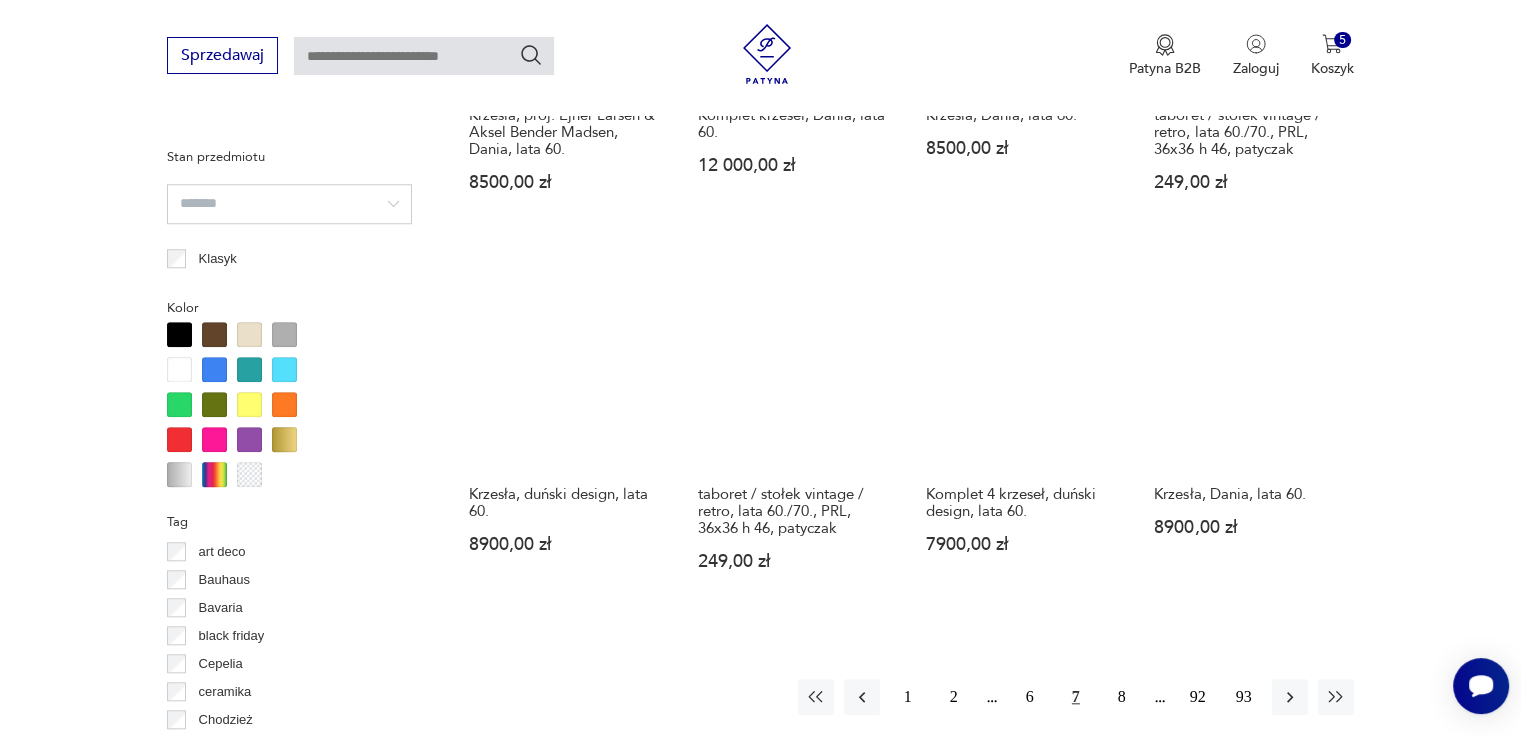 scroll, scrollTop: 2030, scrollLeft: 0, axis: vertical 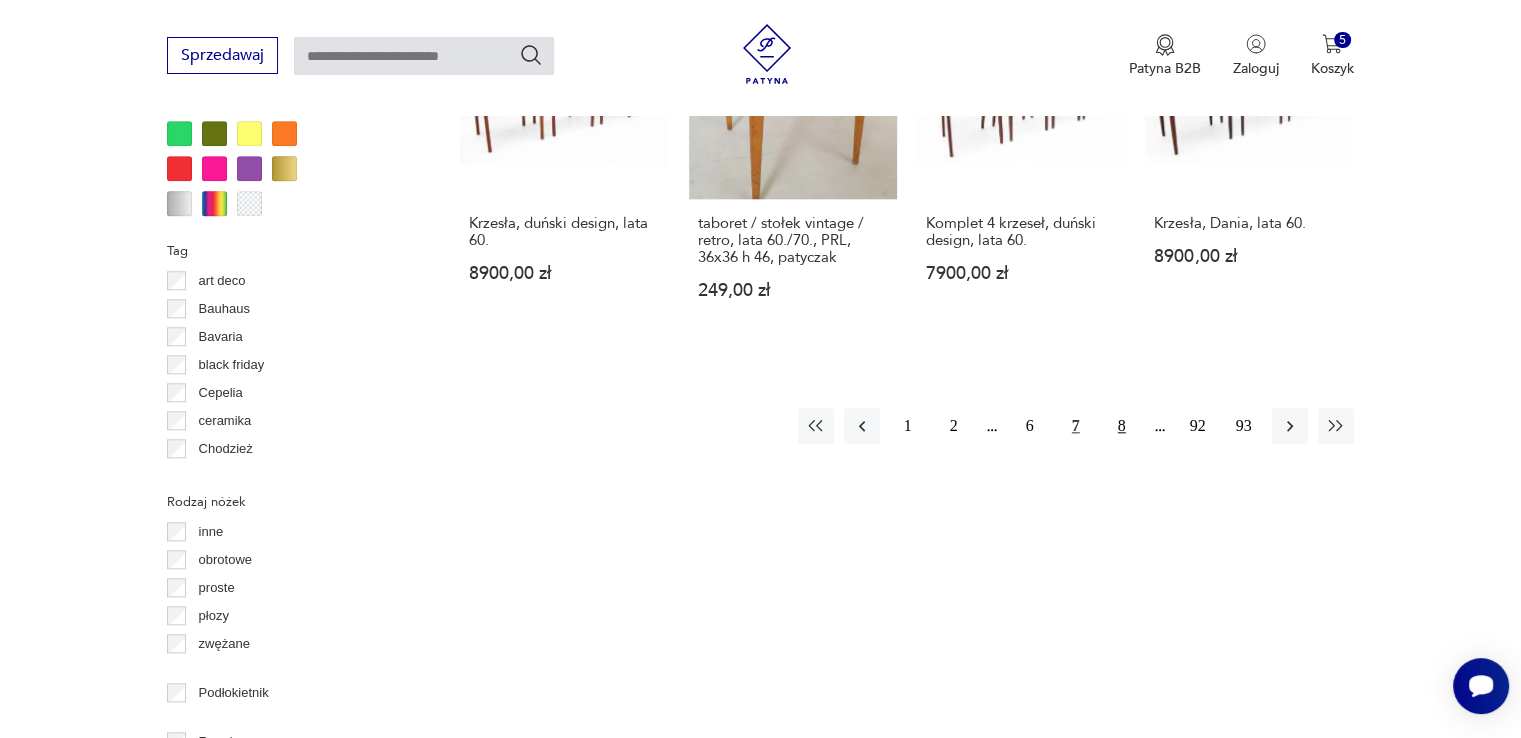 click on "8" at bounding box center (1122, 426) 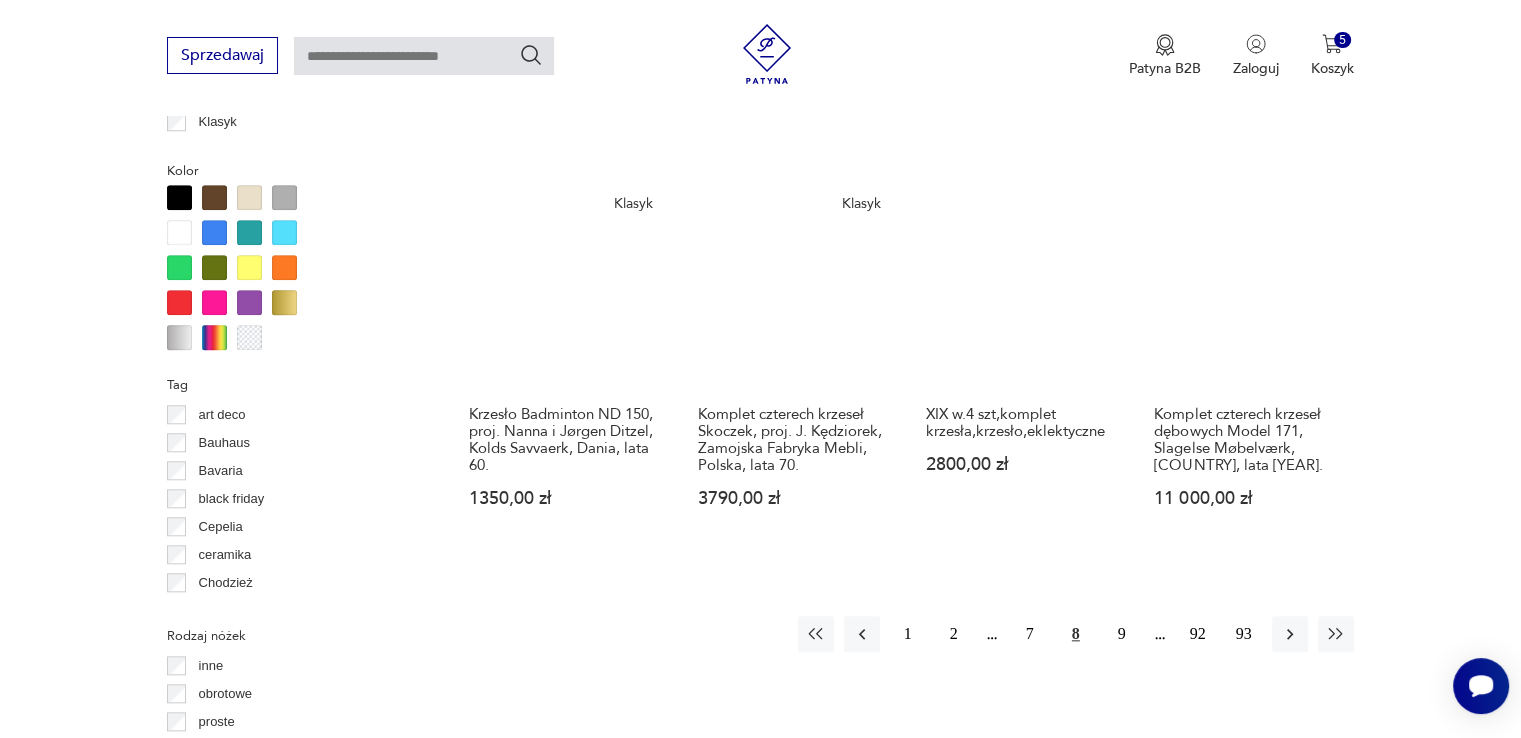 scroll, scrollTop: 1930, scrollLeft: 0, axis: vertical 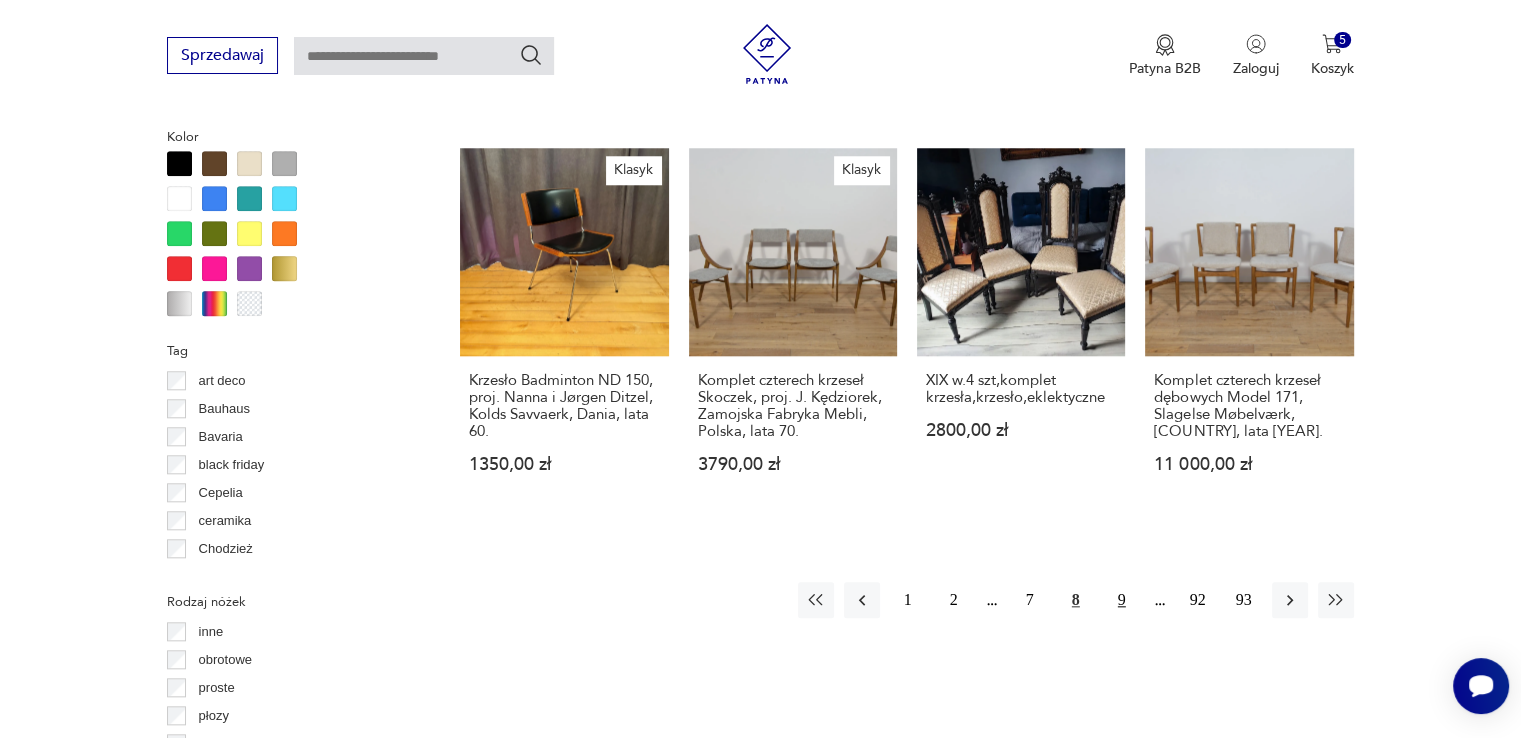 click on "9" at bounding box center (1122, 600) 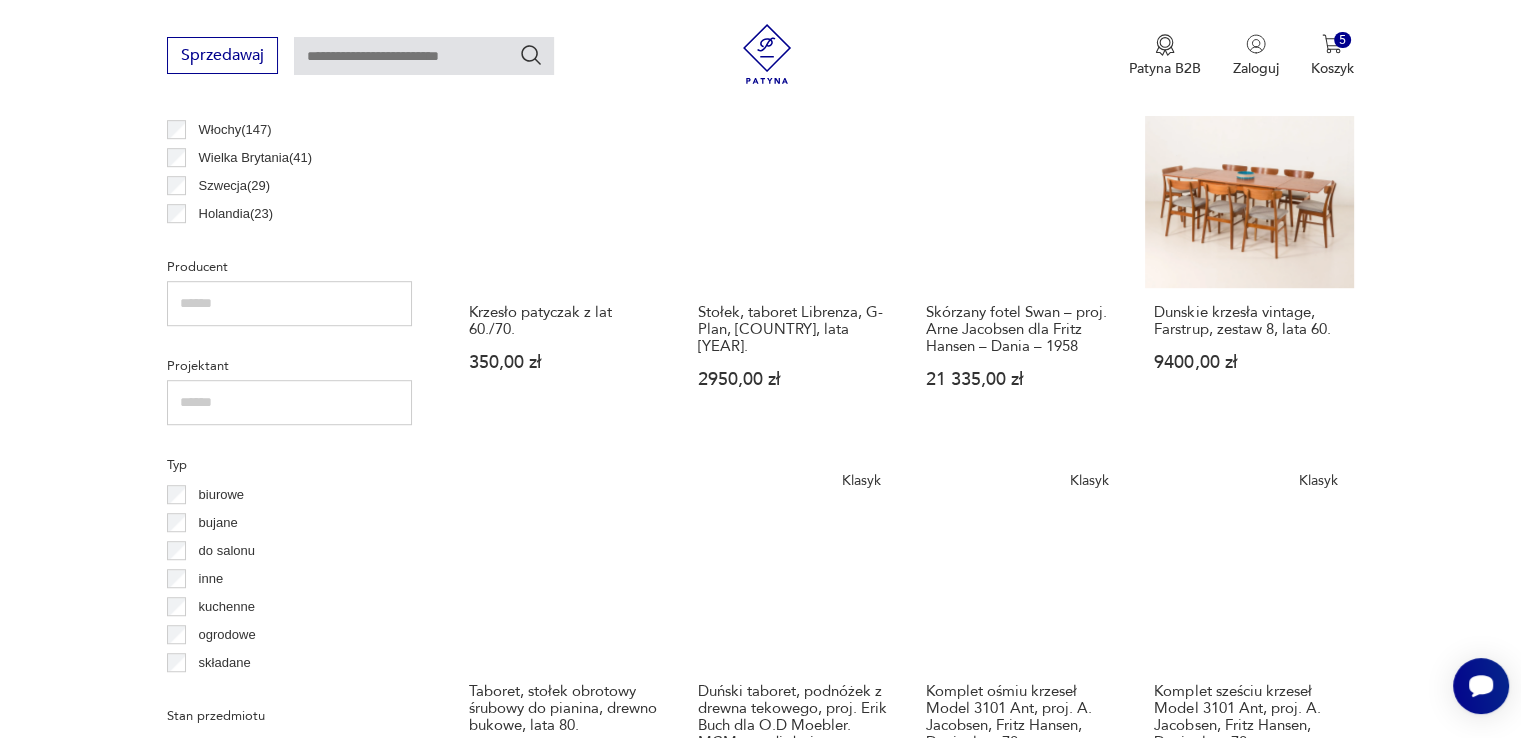 scroll, scrollTop: 1030, scrollLeft: 0, axis: vertical 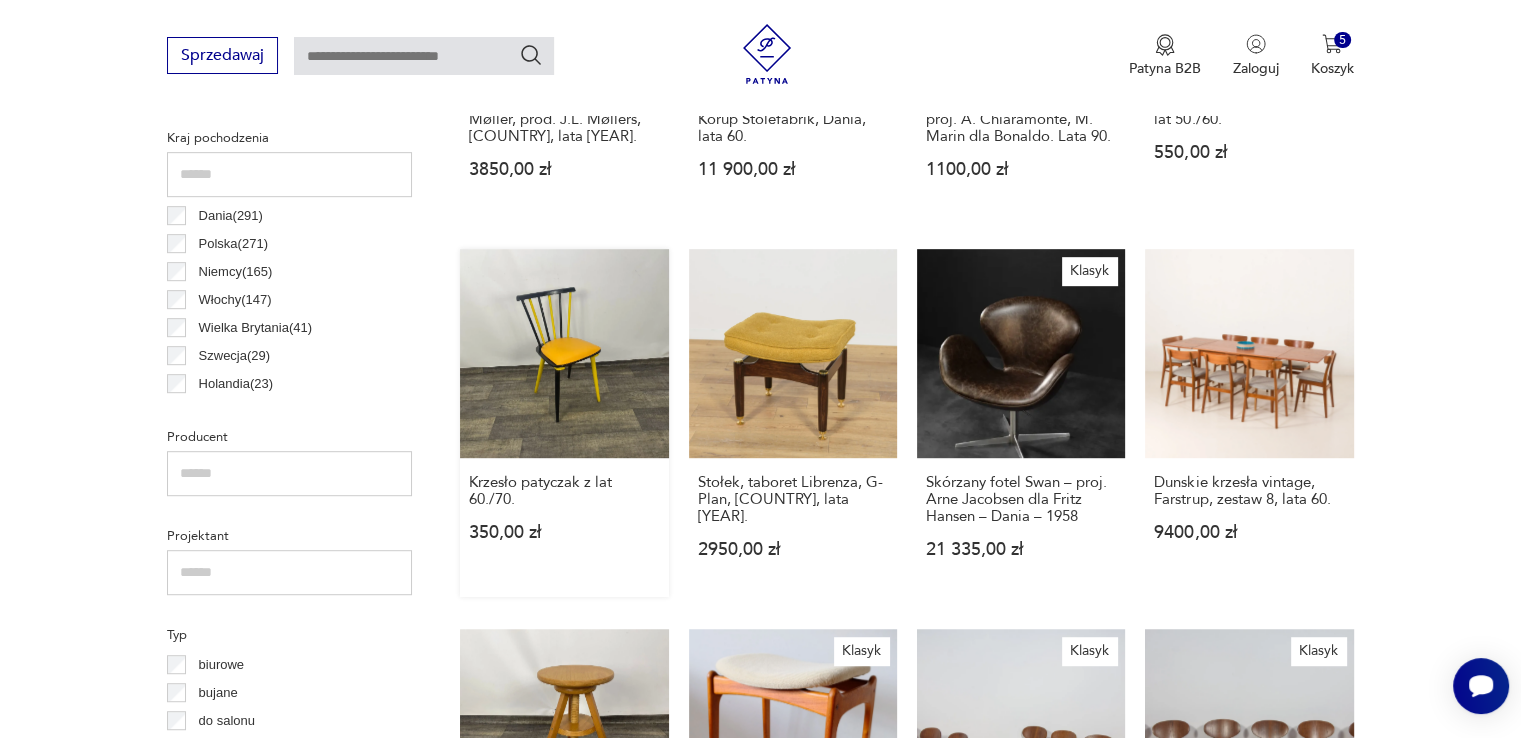 click on "Krzesło patyczak z lat [YEAR]. [PRICE]" at bounding box center [564, 422] 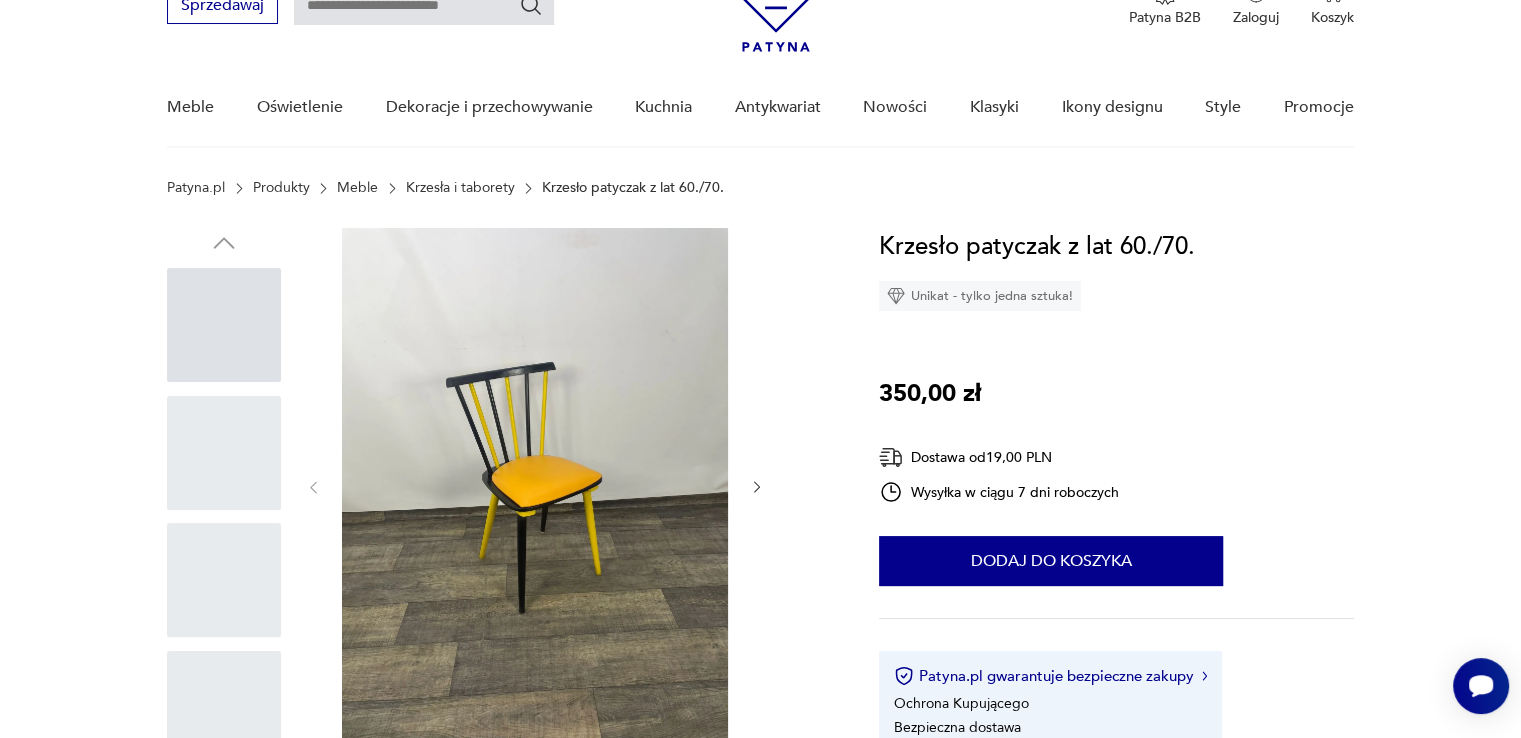 scroll, scrollTop: 0, scrollLeft: 0, axis: both 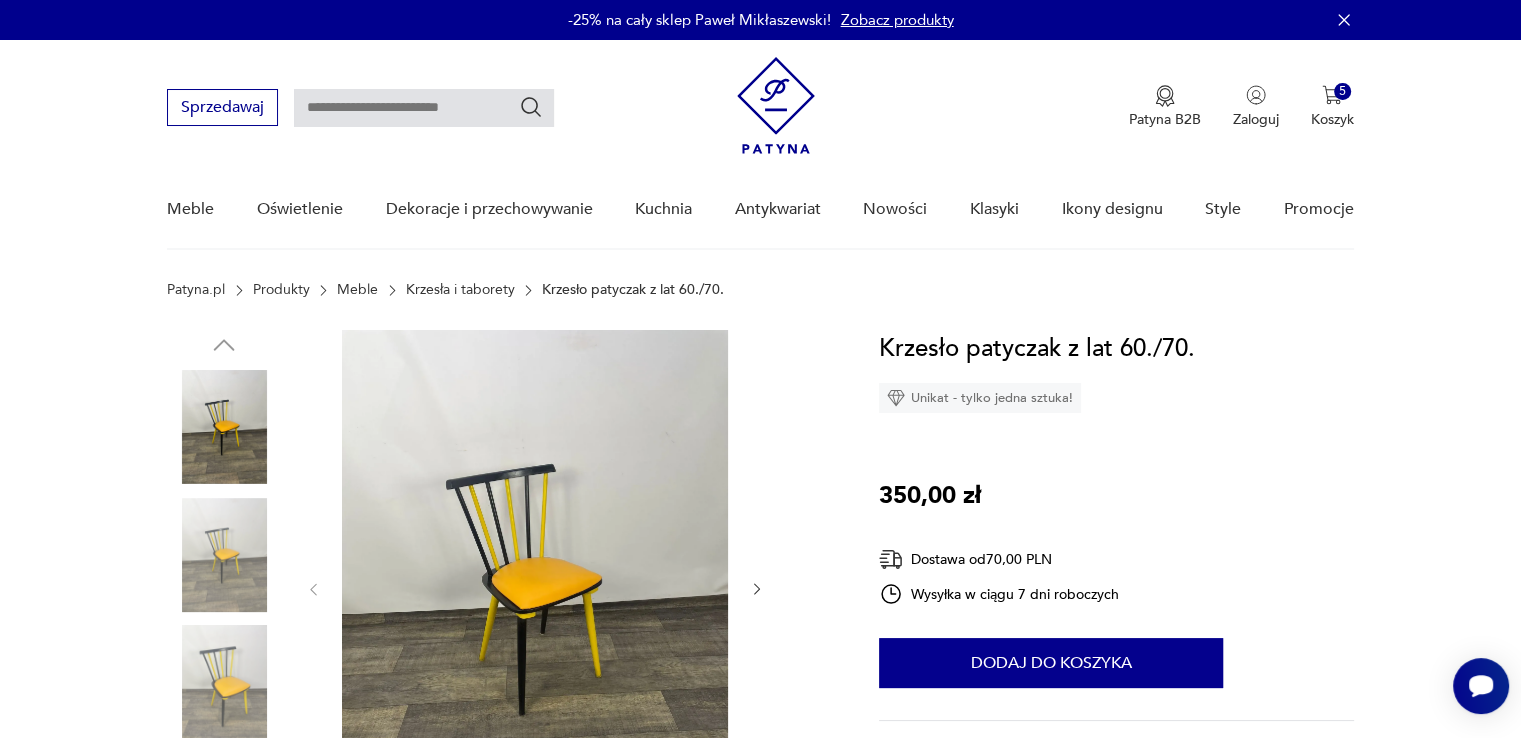 click at bounding box center (535, 587) 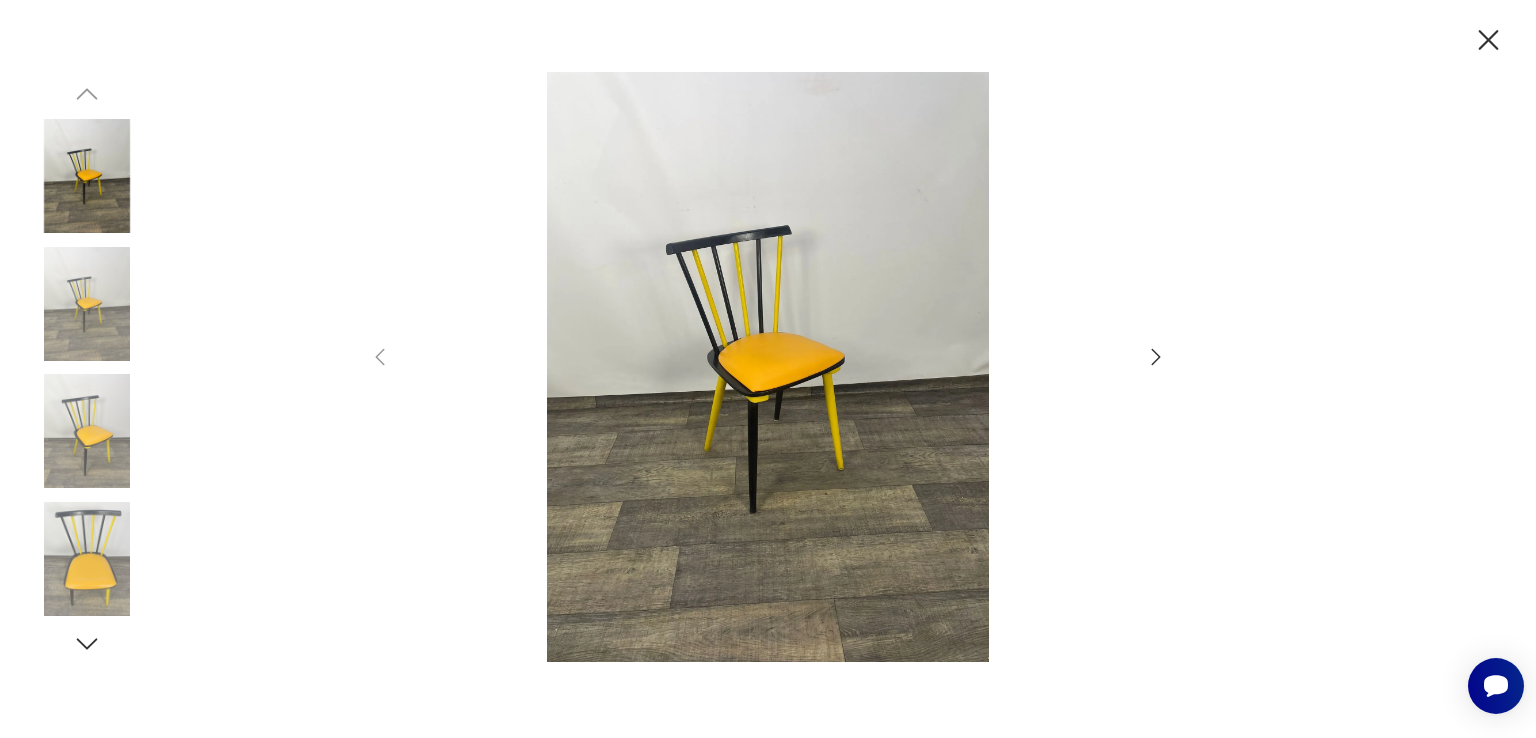 click 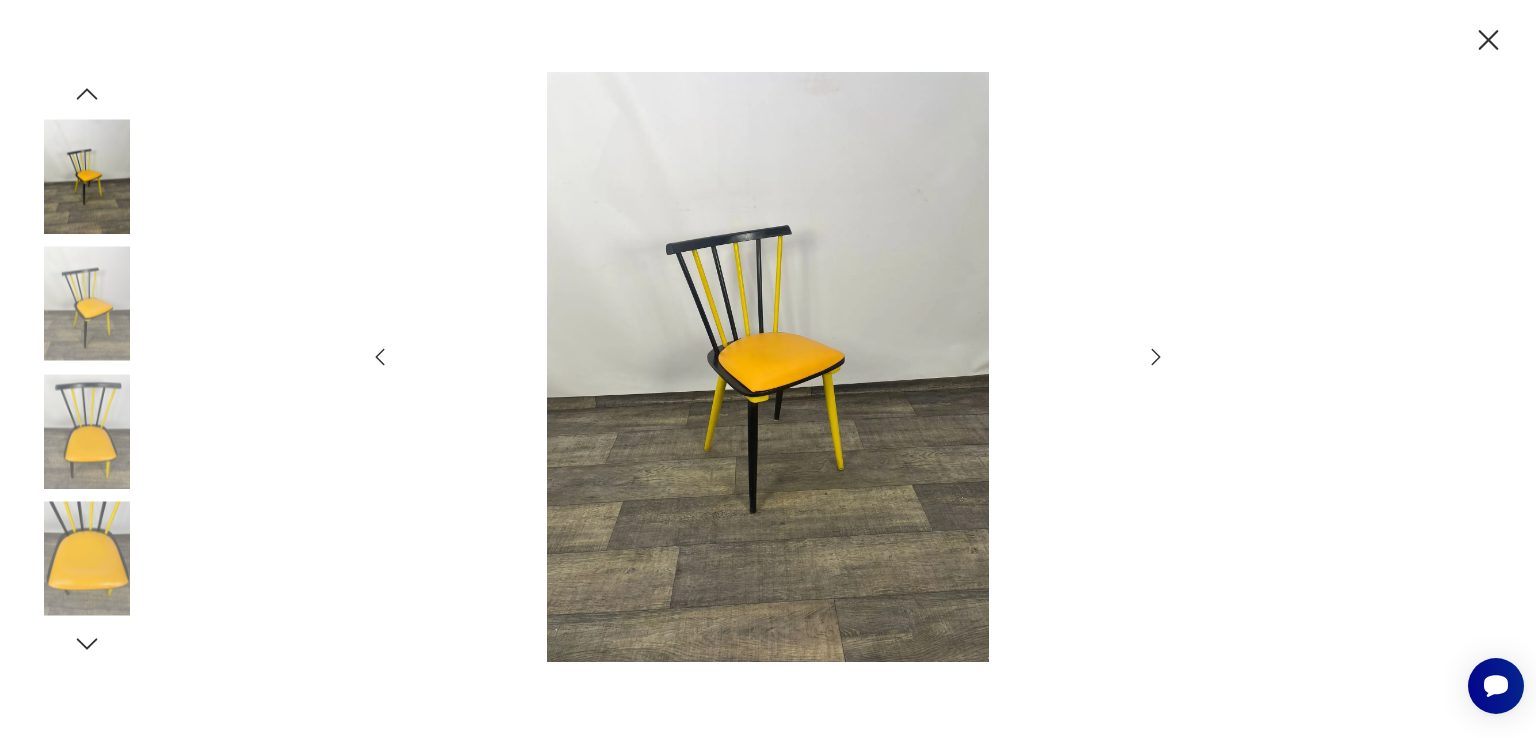 click 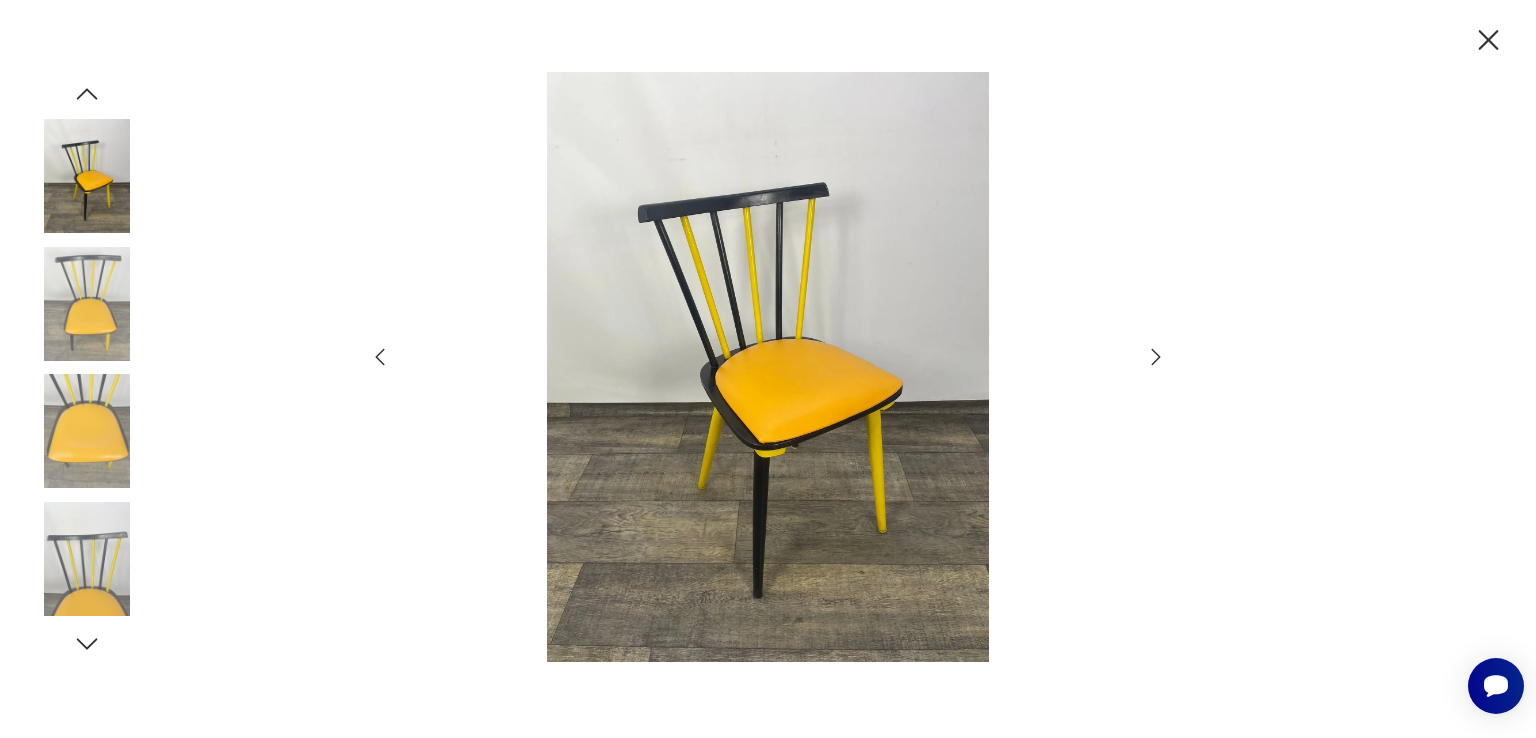 click 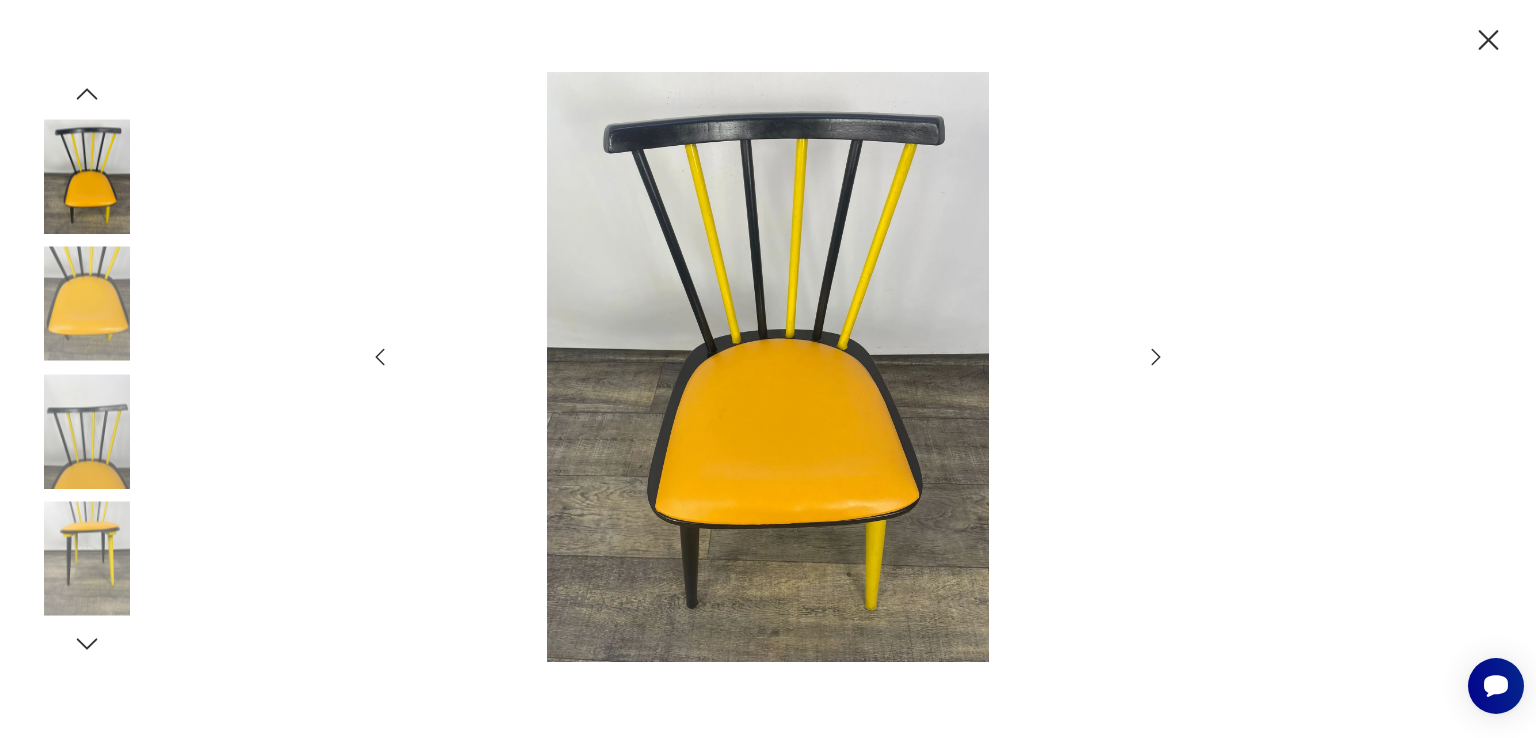 click 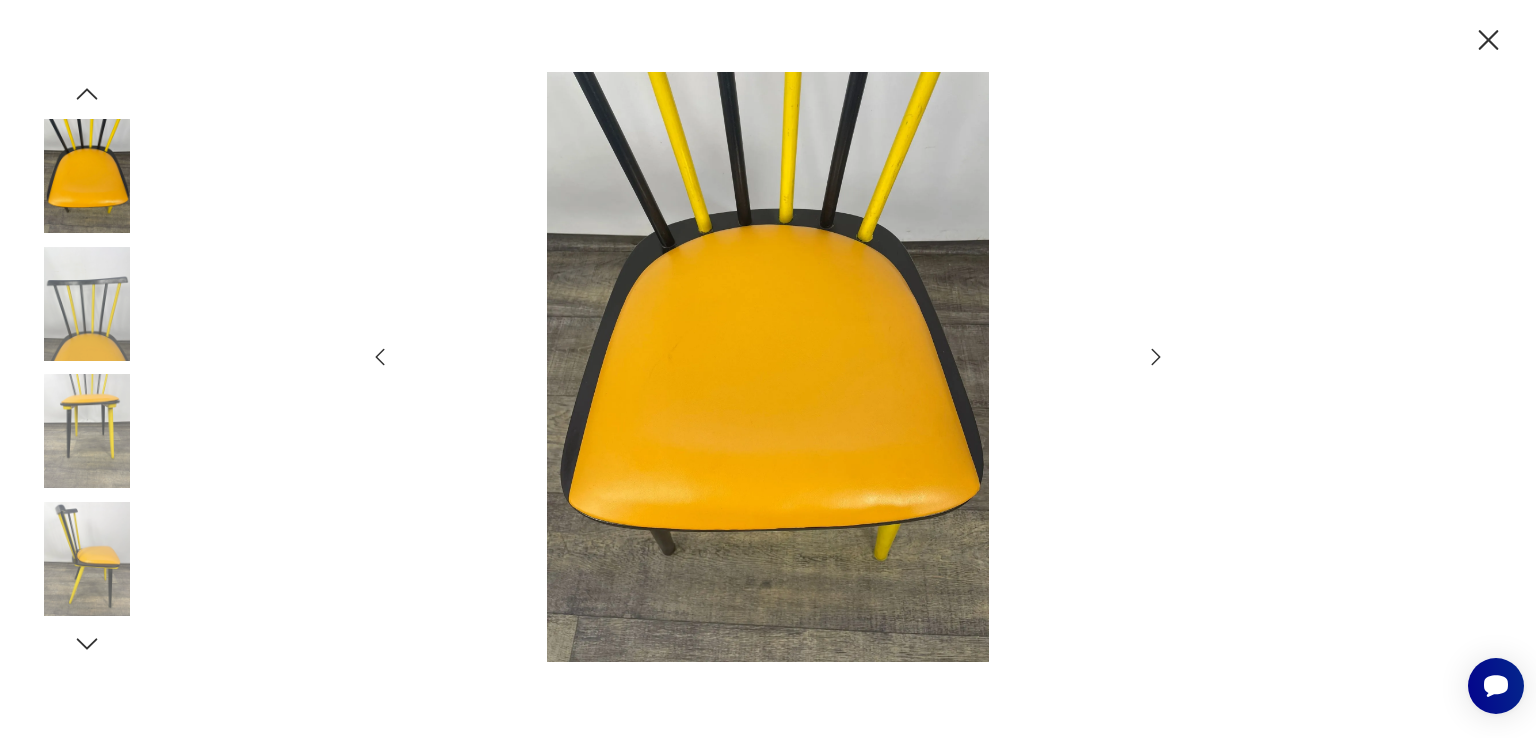 click 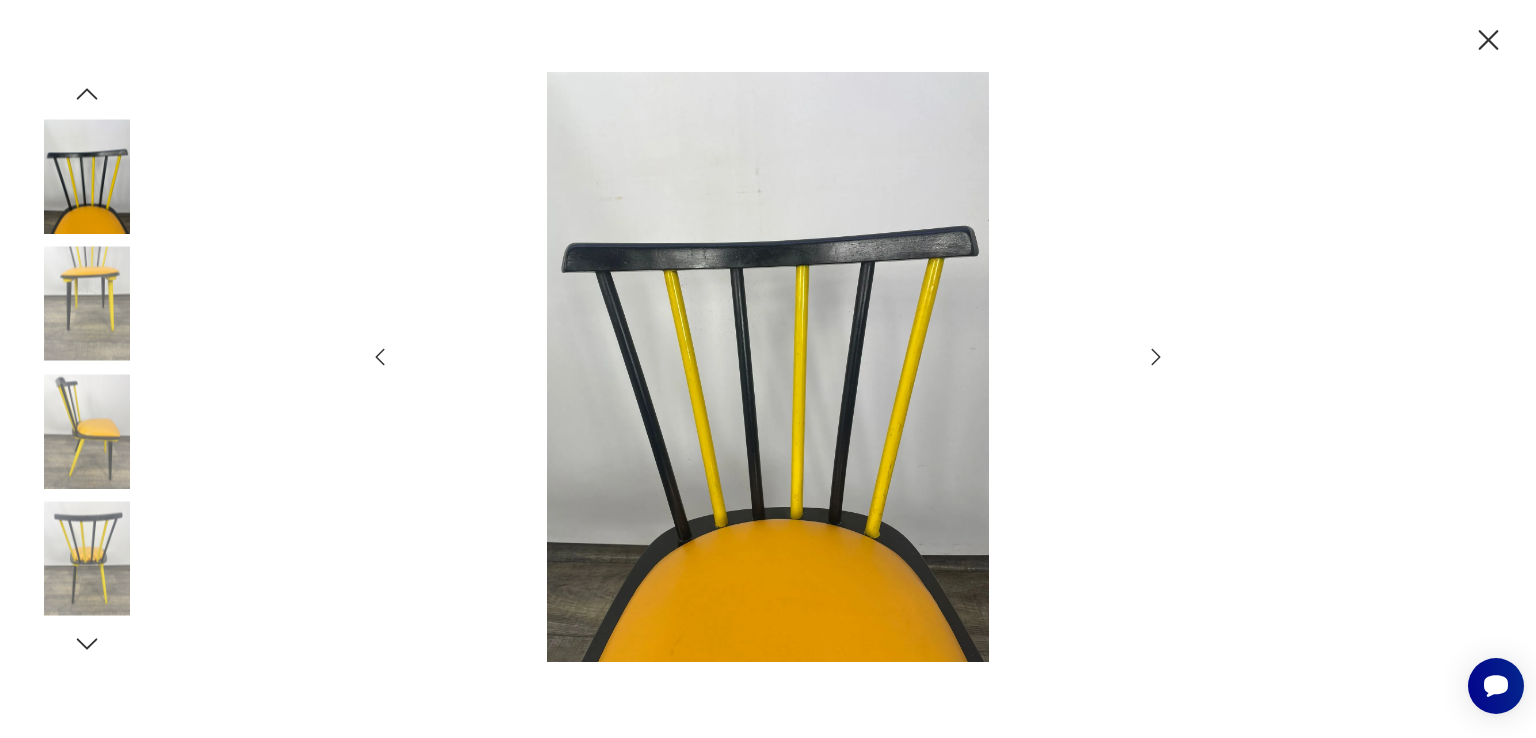 click 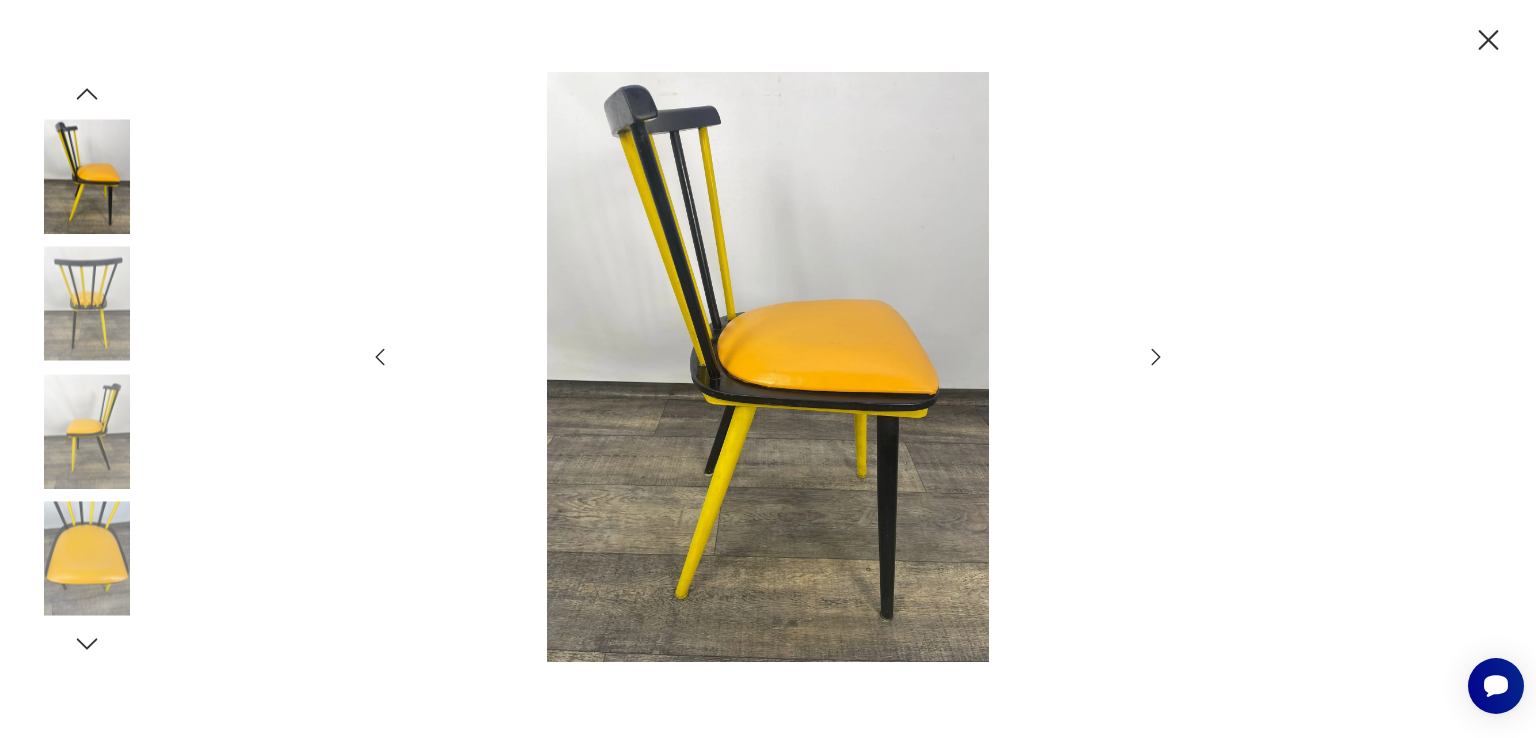 click 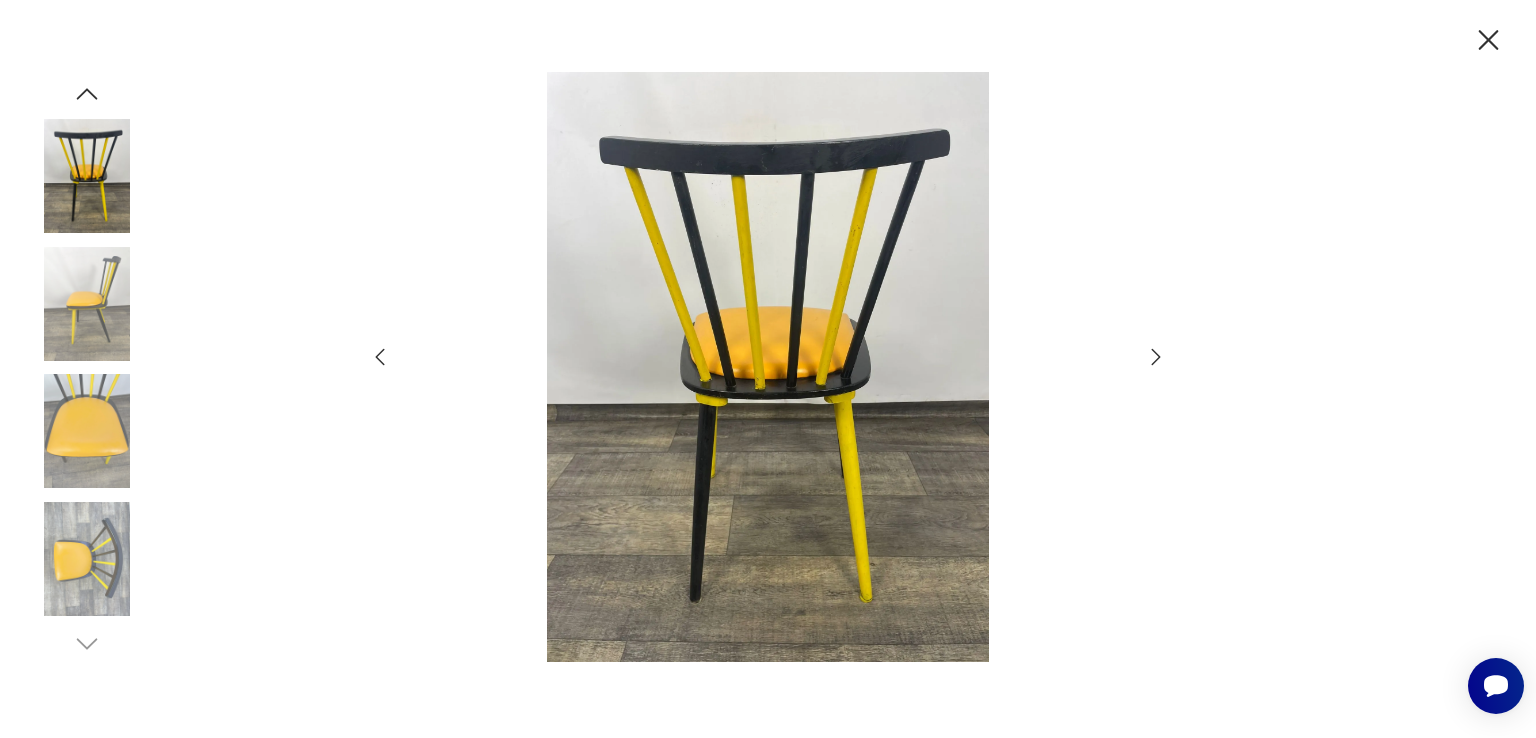 click 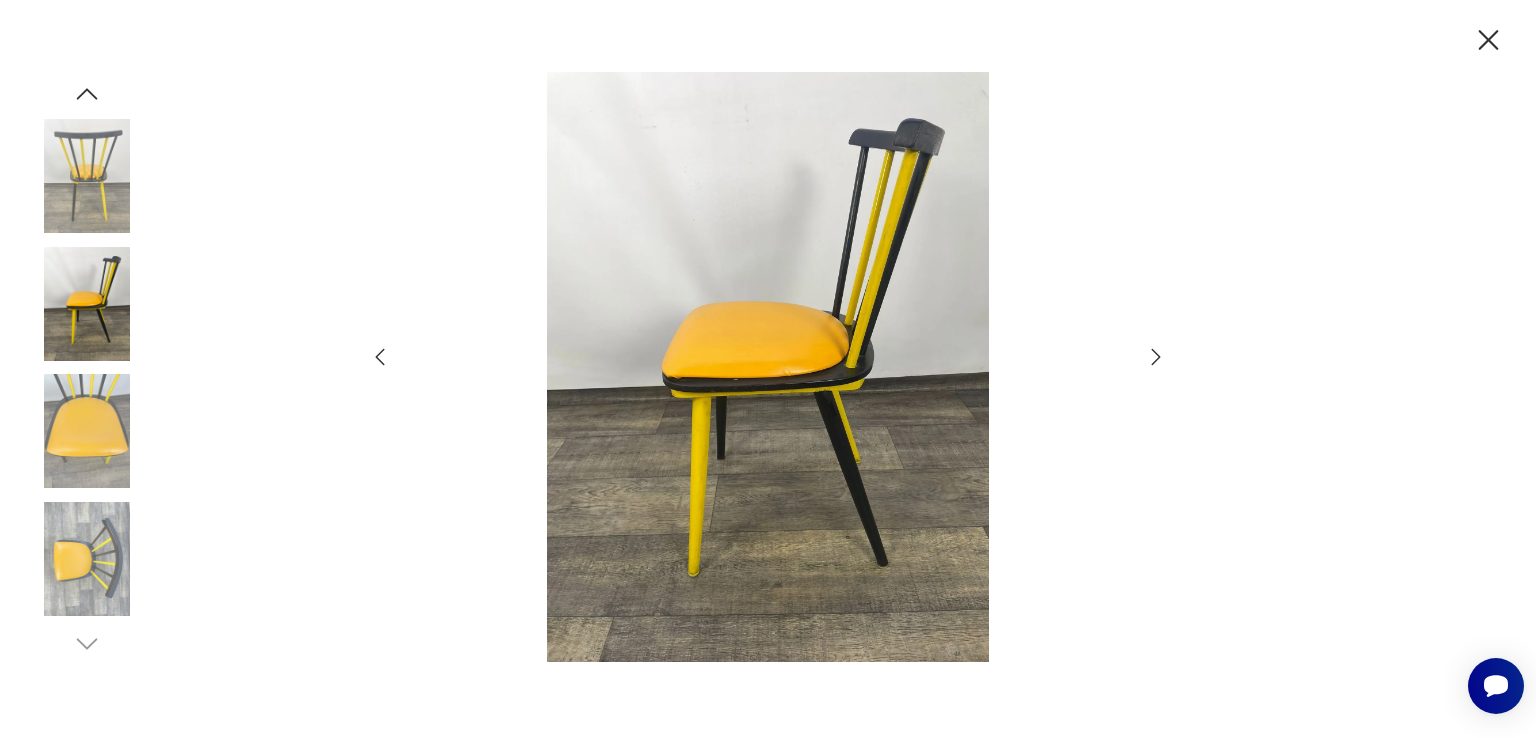 click 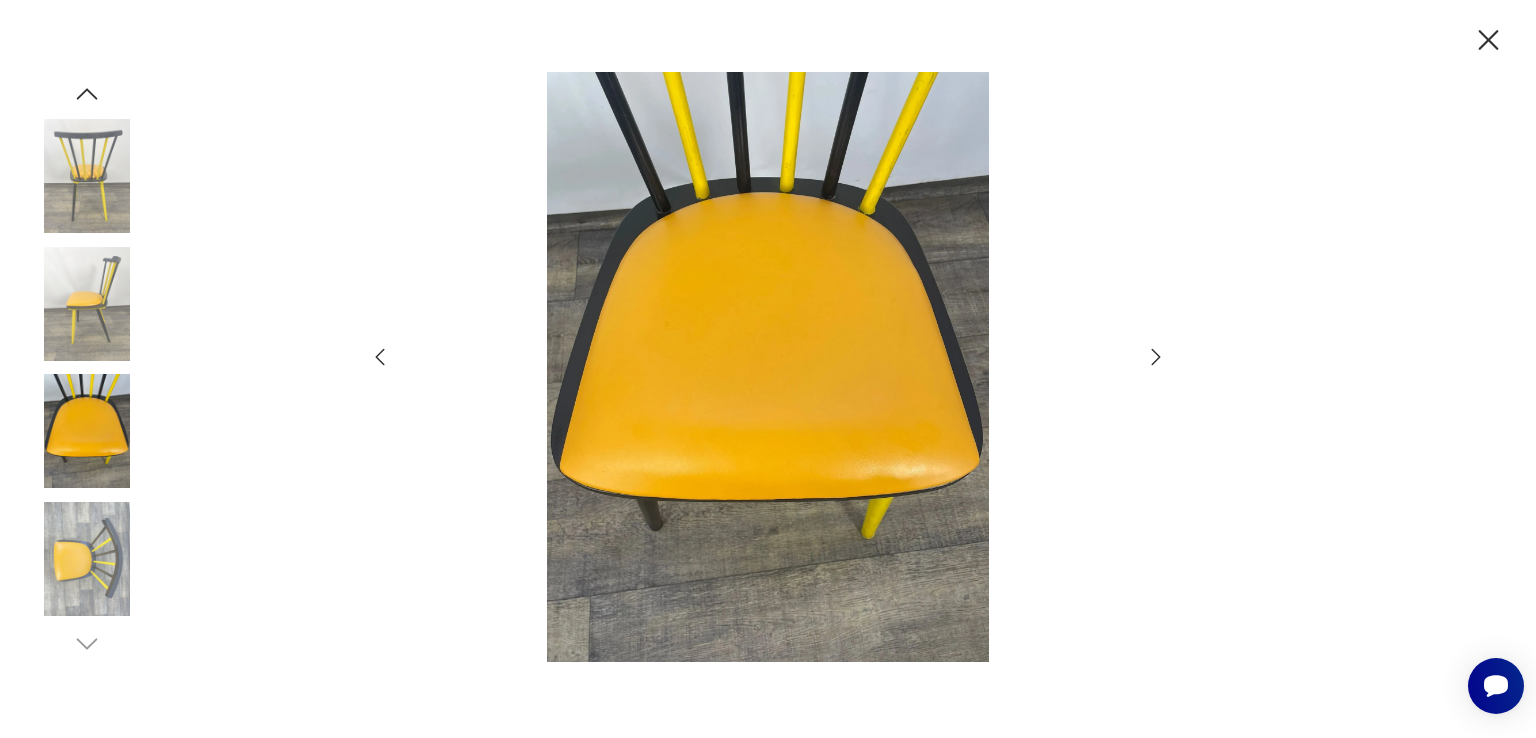 click 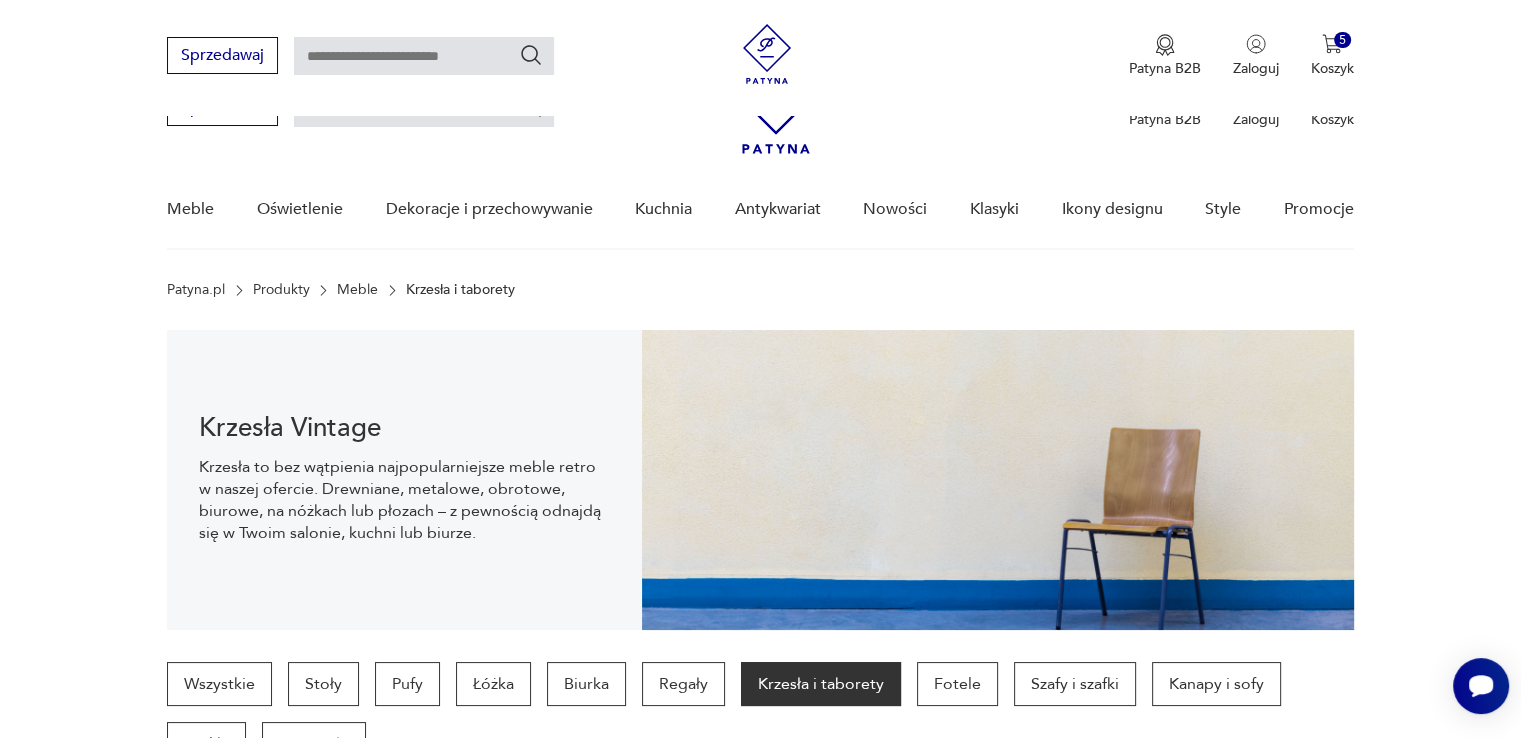 scroll, scrollTop: 1030, scrollLeft: 0, axis: vertical 